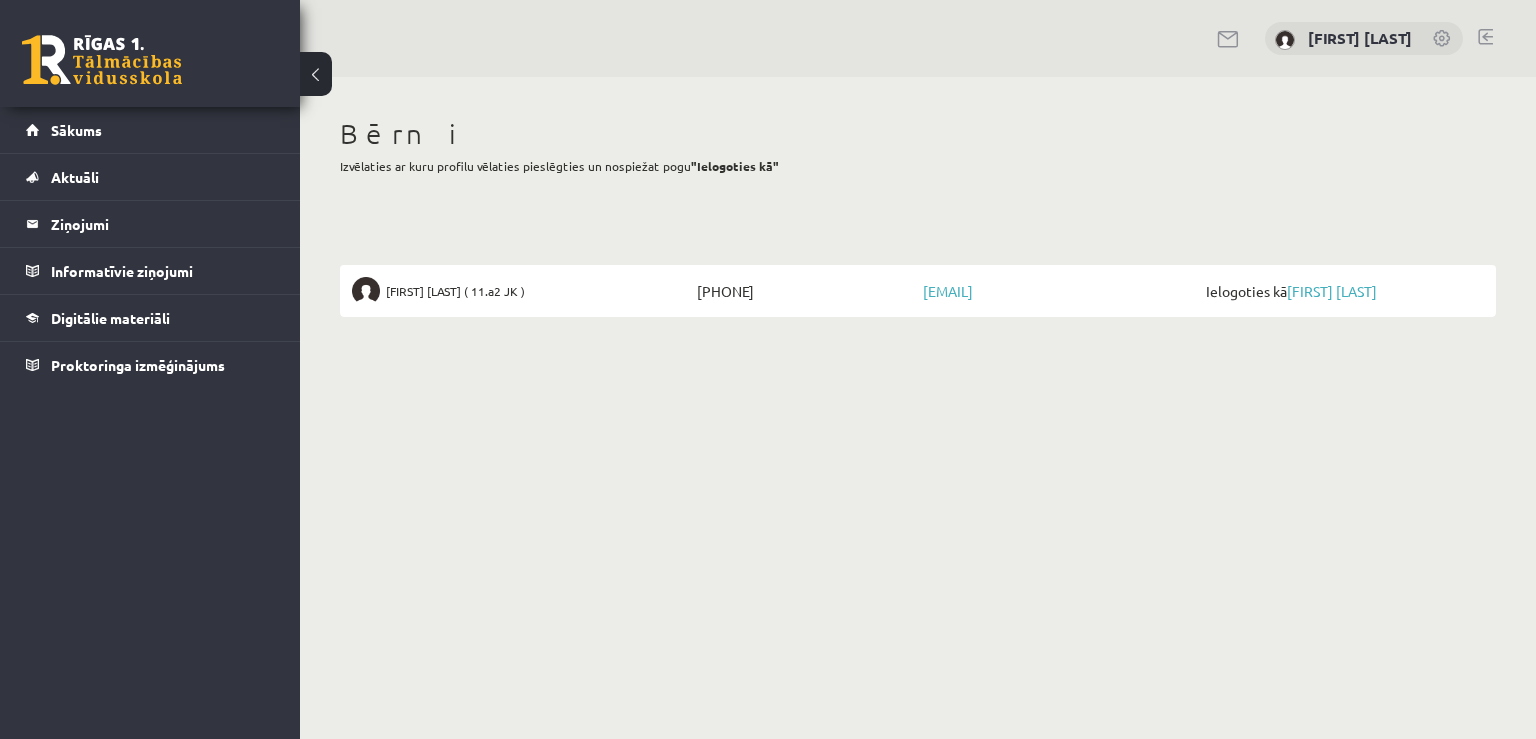 scroll, scrollTop: 0, scrollLeft: 0, axis: both 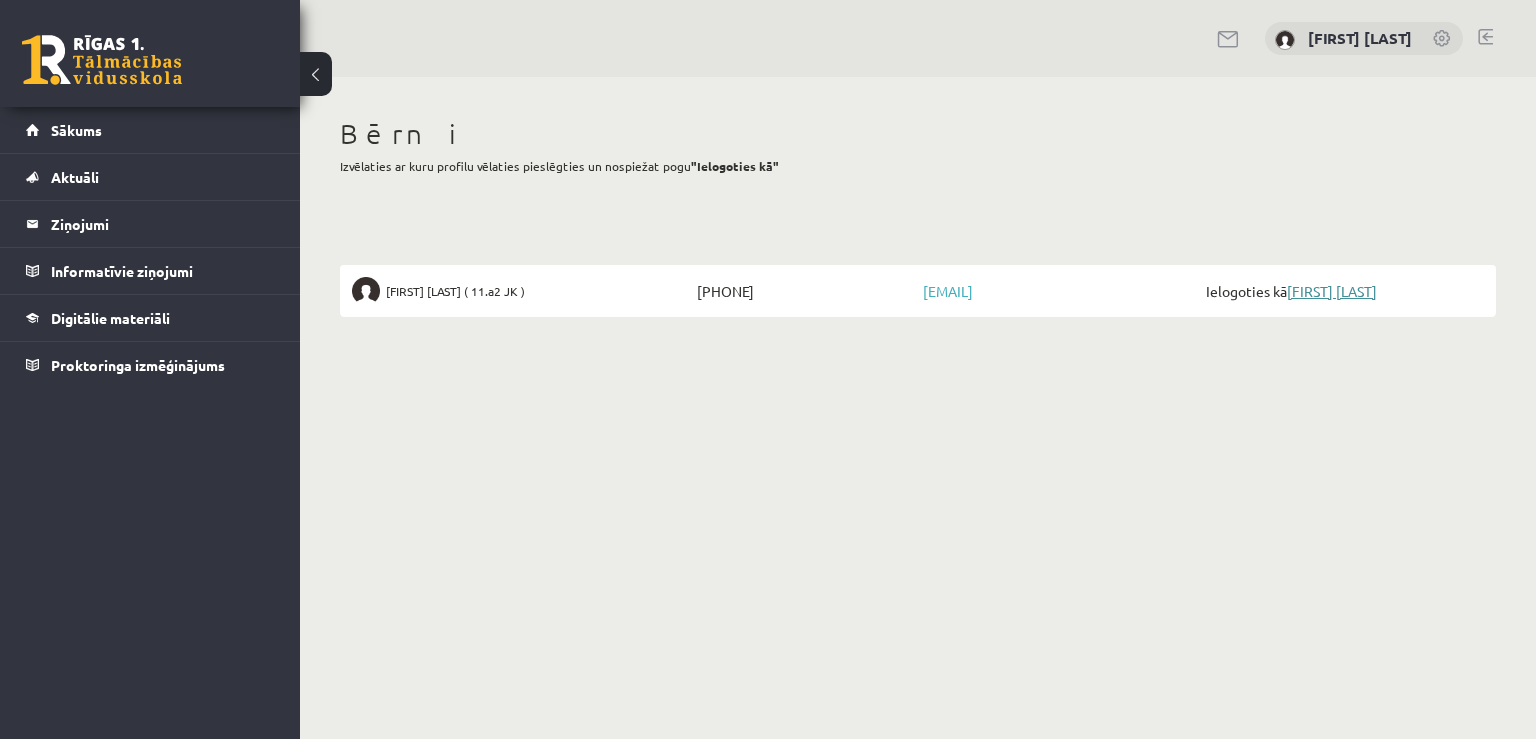 click on "[FIRST] [LAST]" at bounding box center [1332, 291] 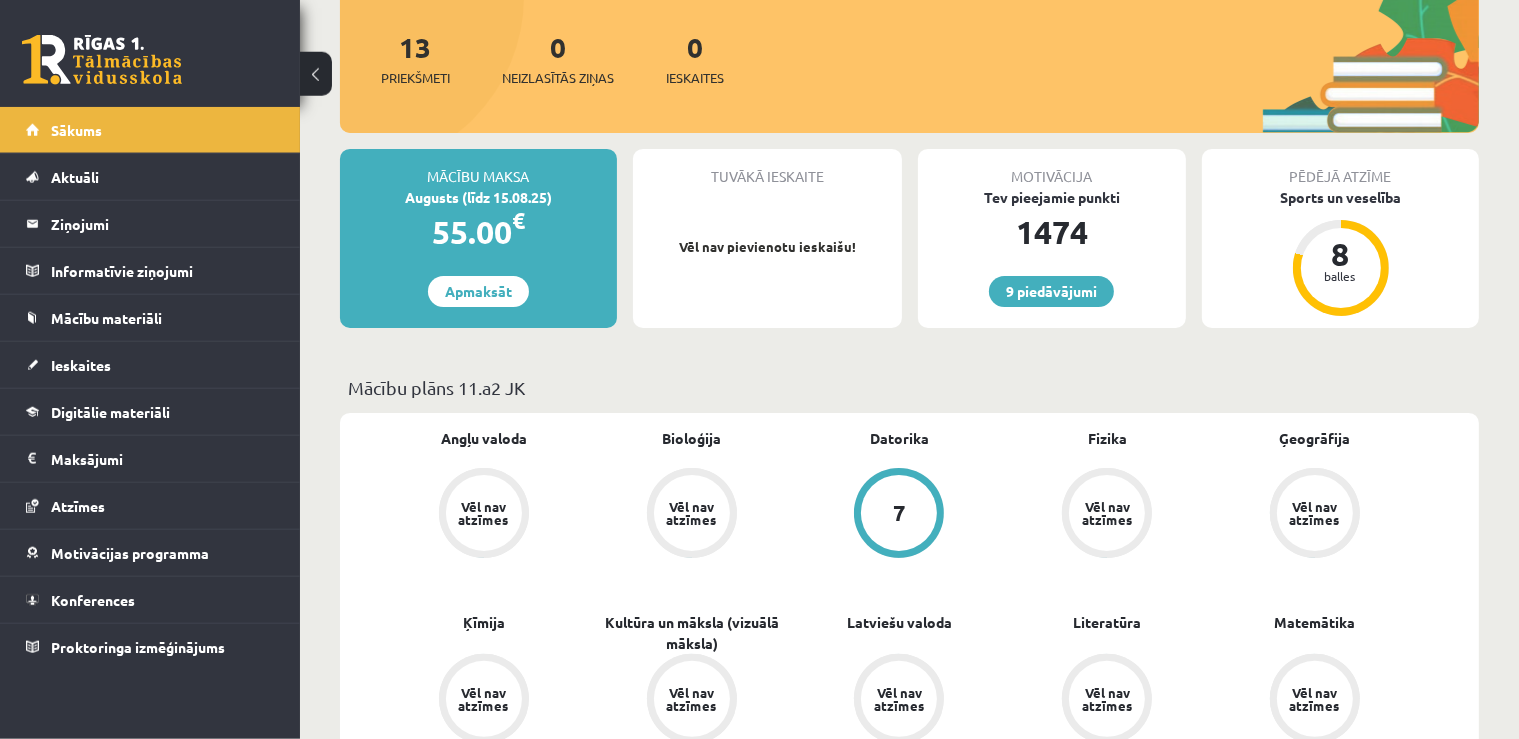 scroll, scrollTop: 211, scrollLeft: 0, axis: vertical 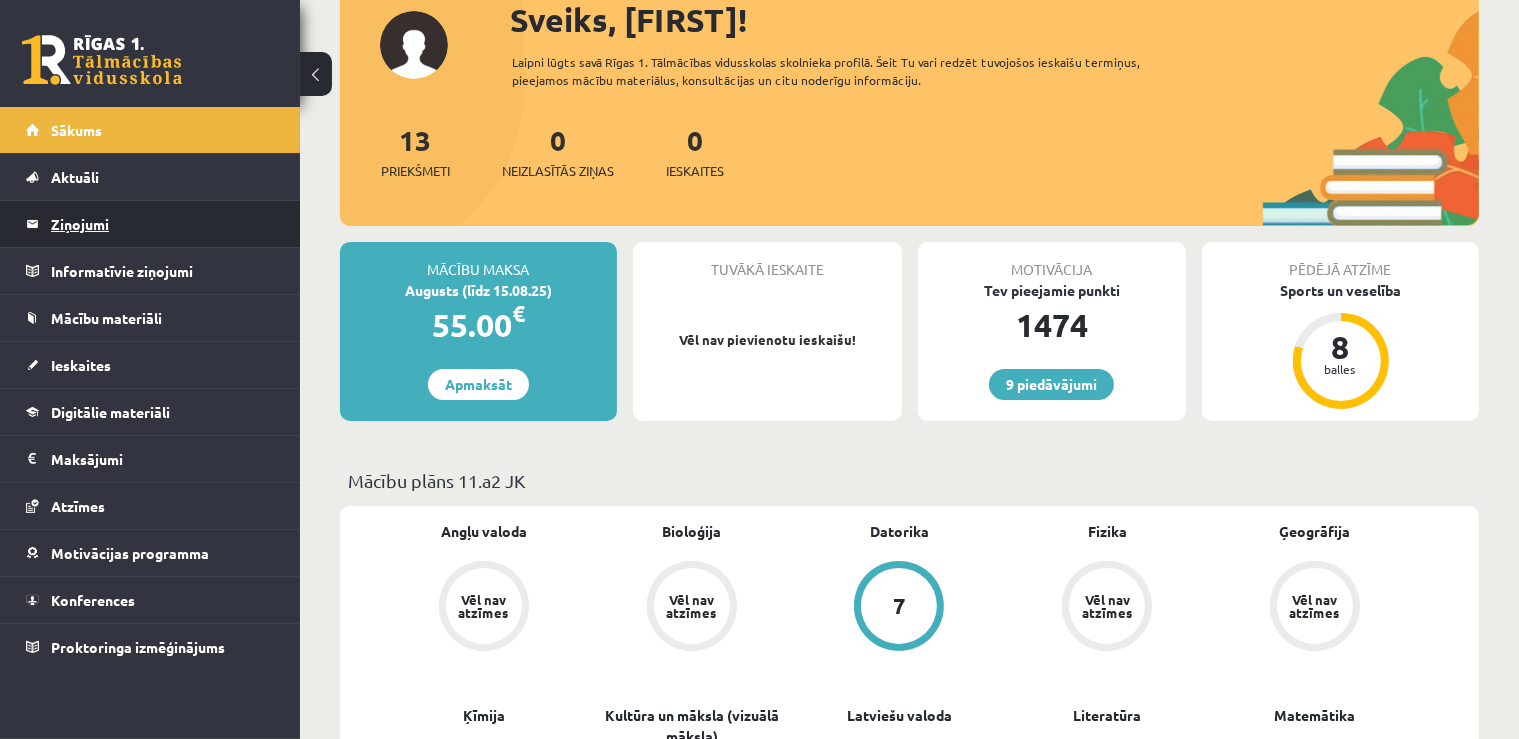 click on "Ziņojumi
0" at bounding box center [163, 224] 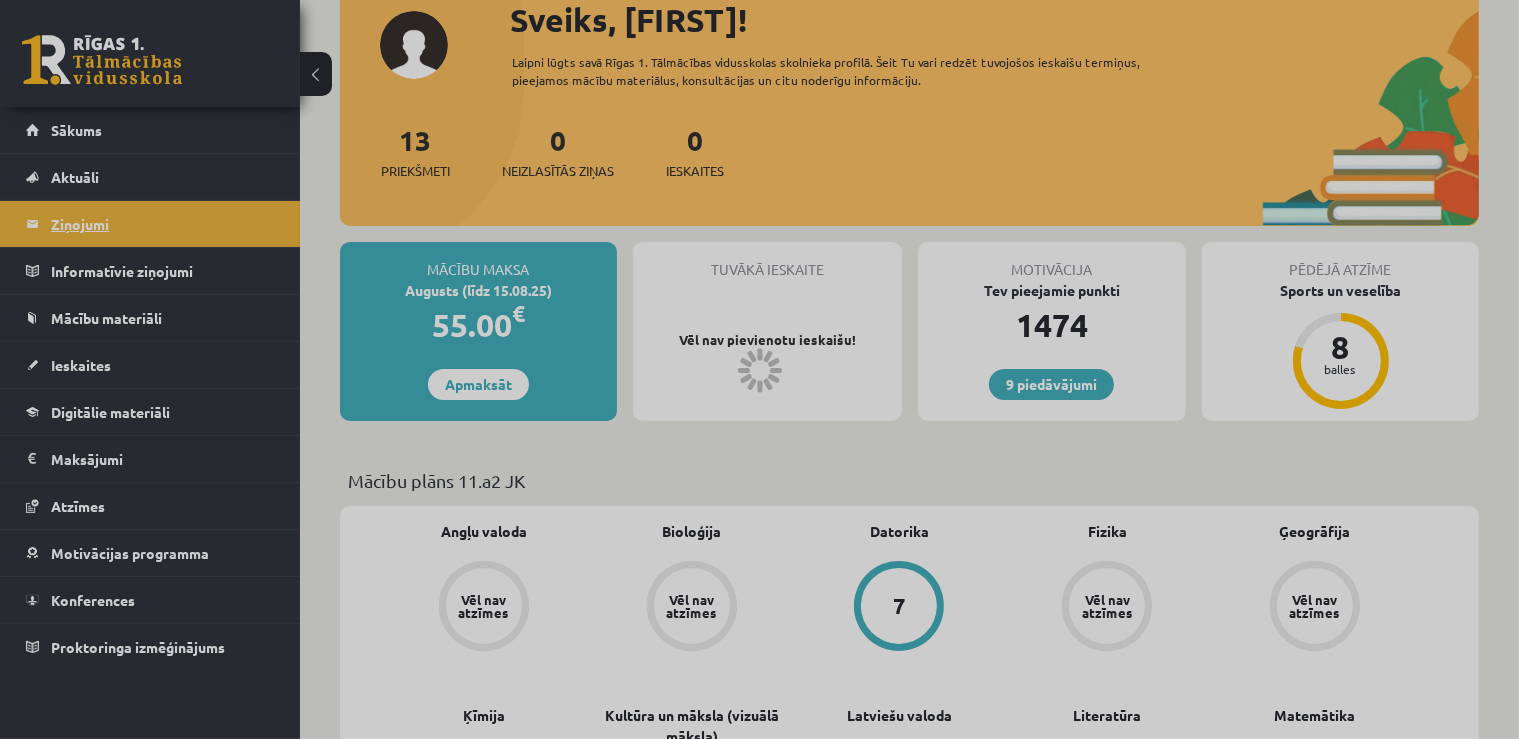 scroll, scrollTop: 69, scrollLeft: 0, axis: vertical 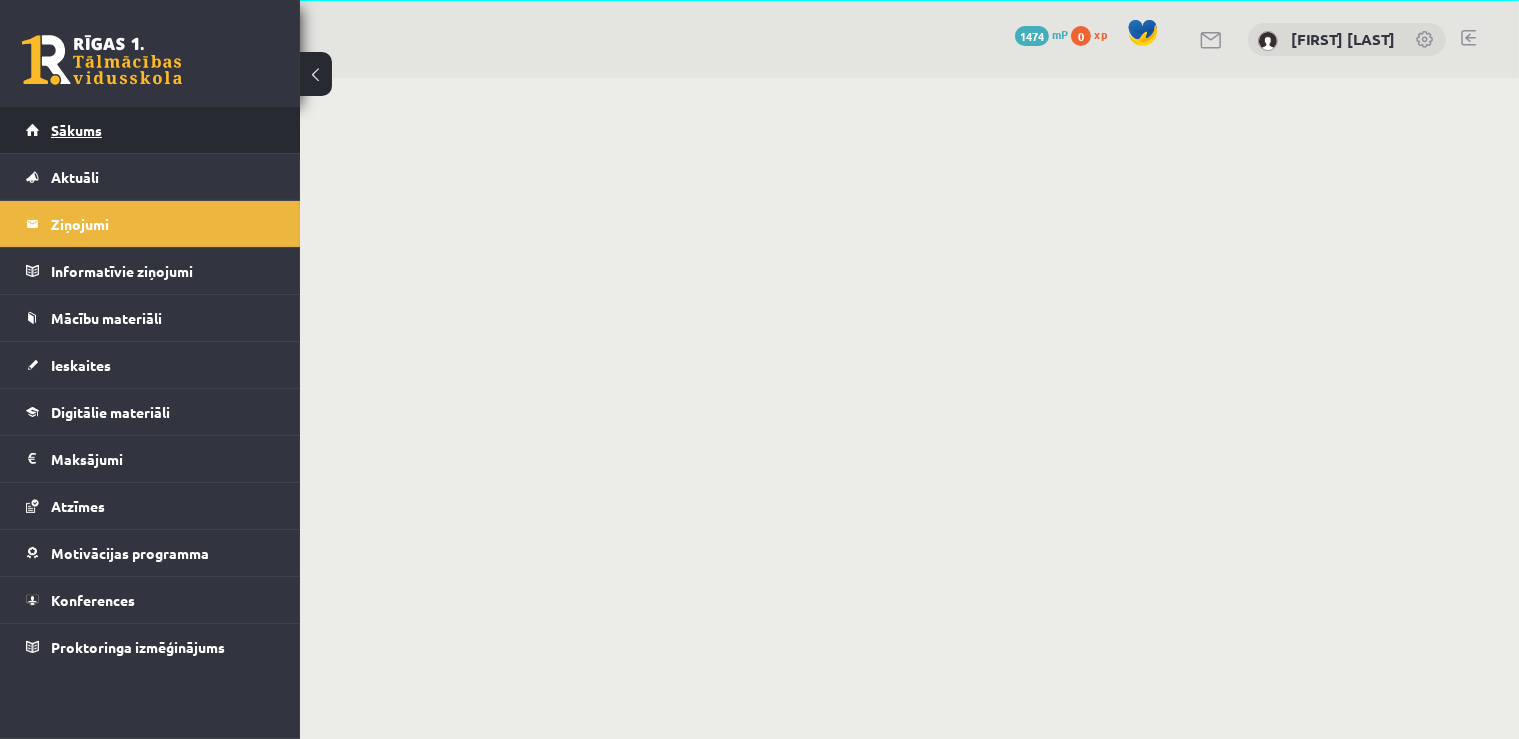 click on "Sākums" at bounding box center (76, 130) 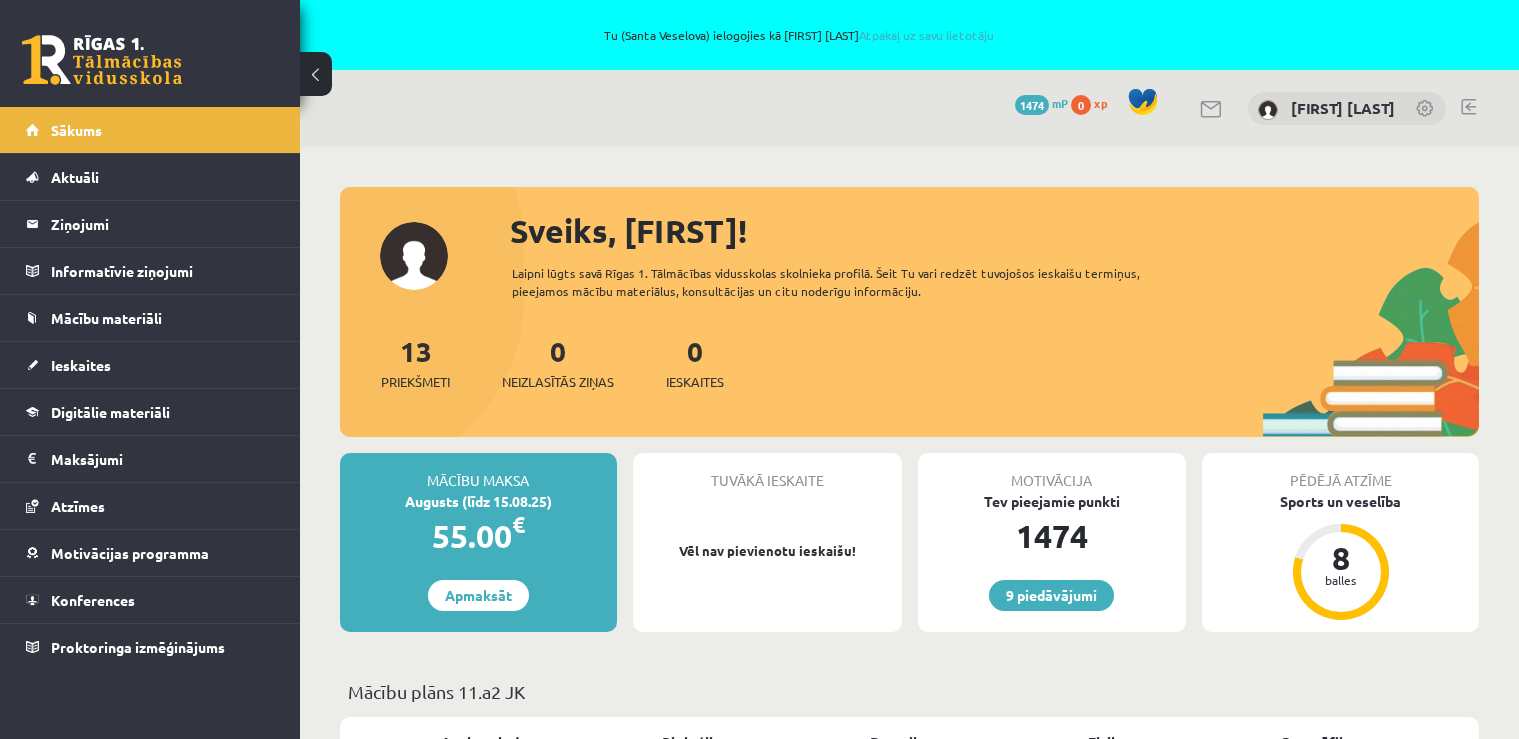scroll, scrollTop: 0, scrollLeft: 0, axis: both 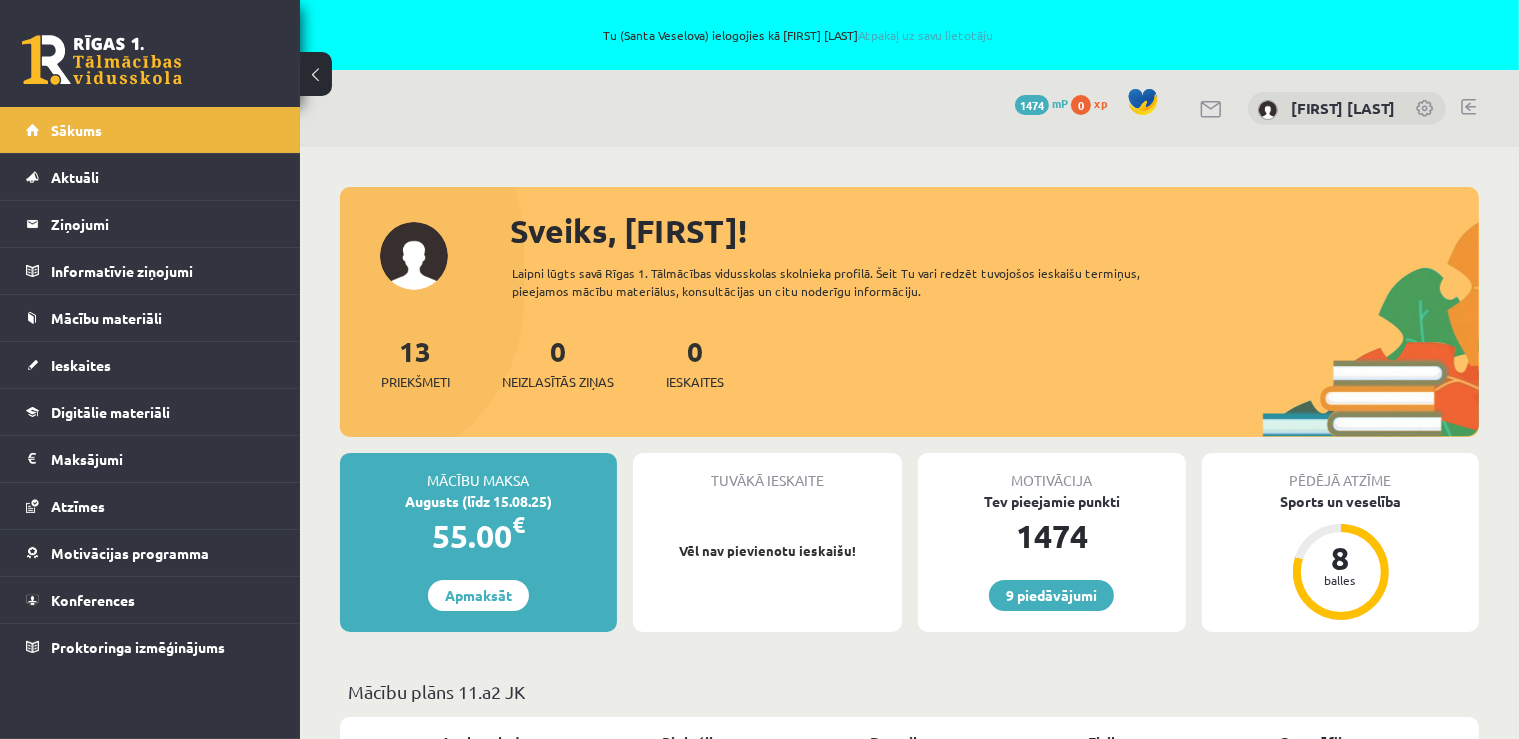 click at bounding box center [316, 74] 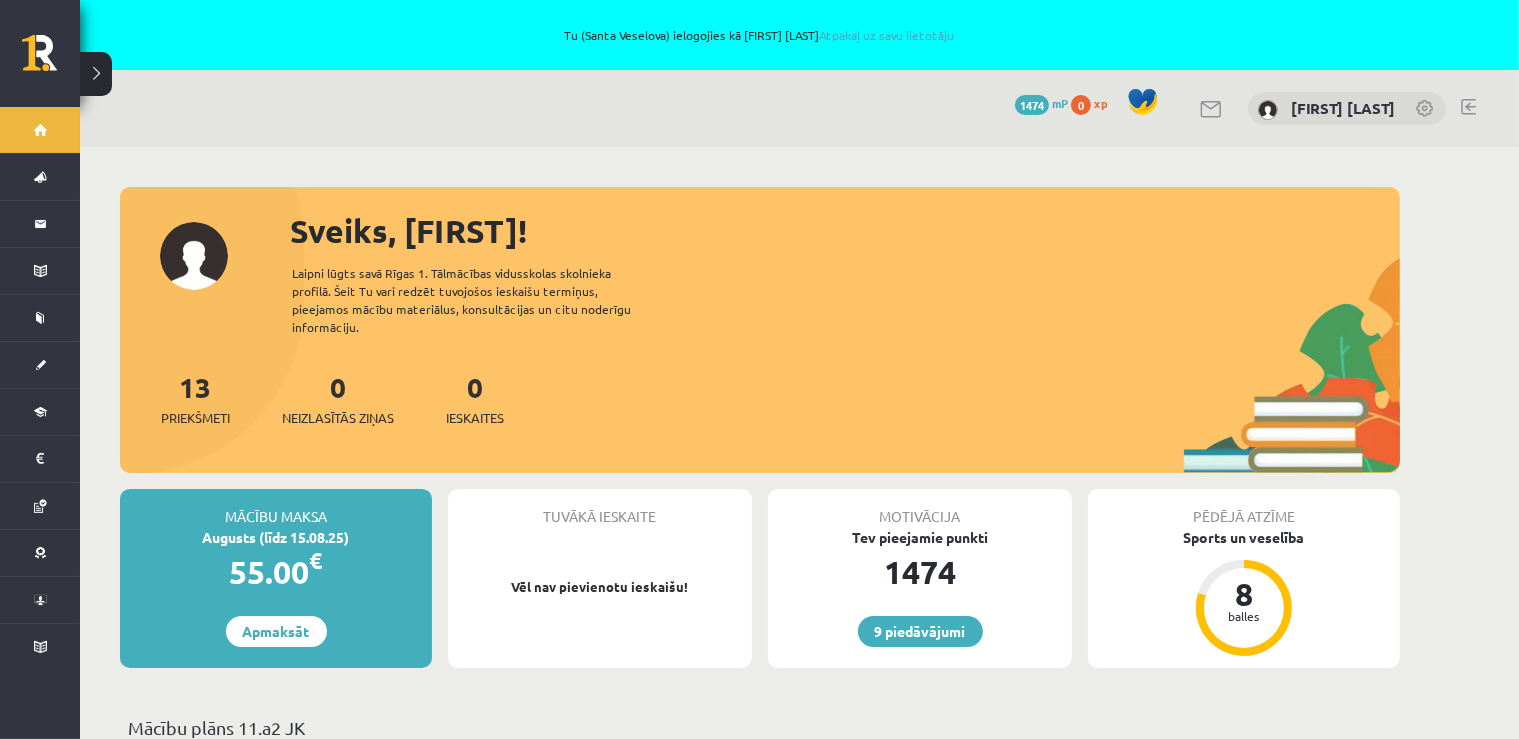 click at bounding box center (96, 74) 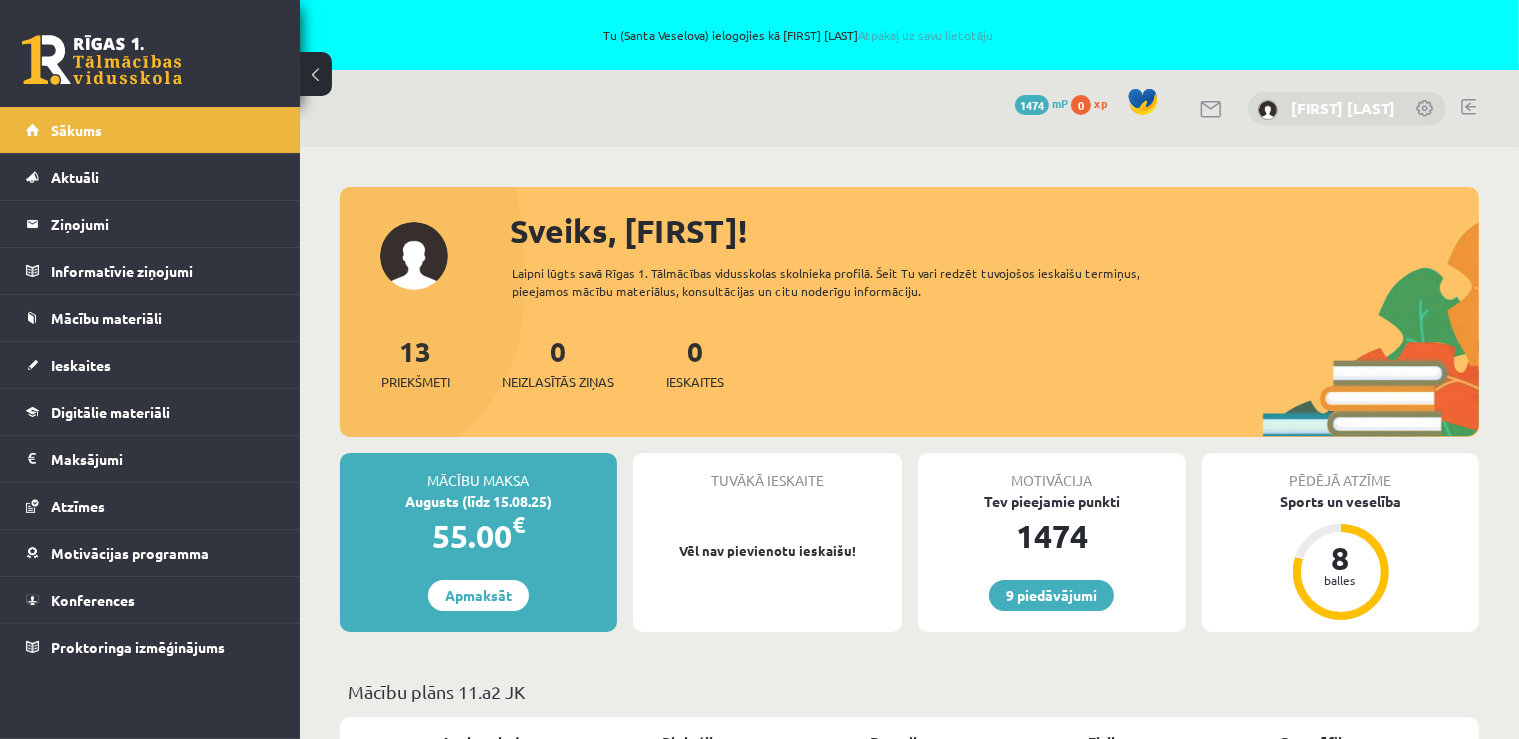 click on "Niklāvs Veselovs" at bounding box center (1343, 108) 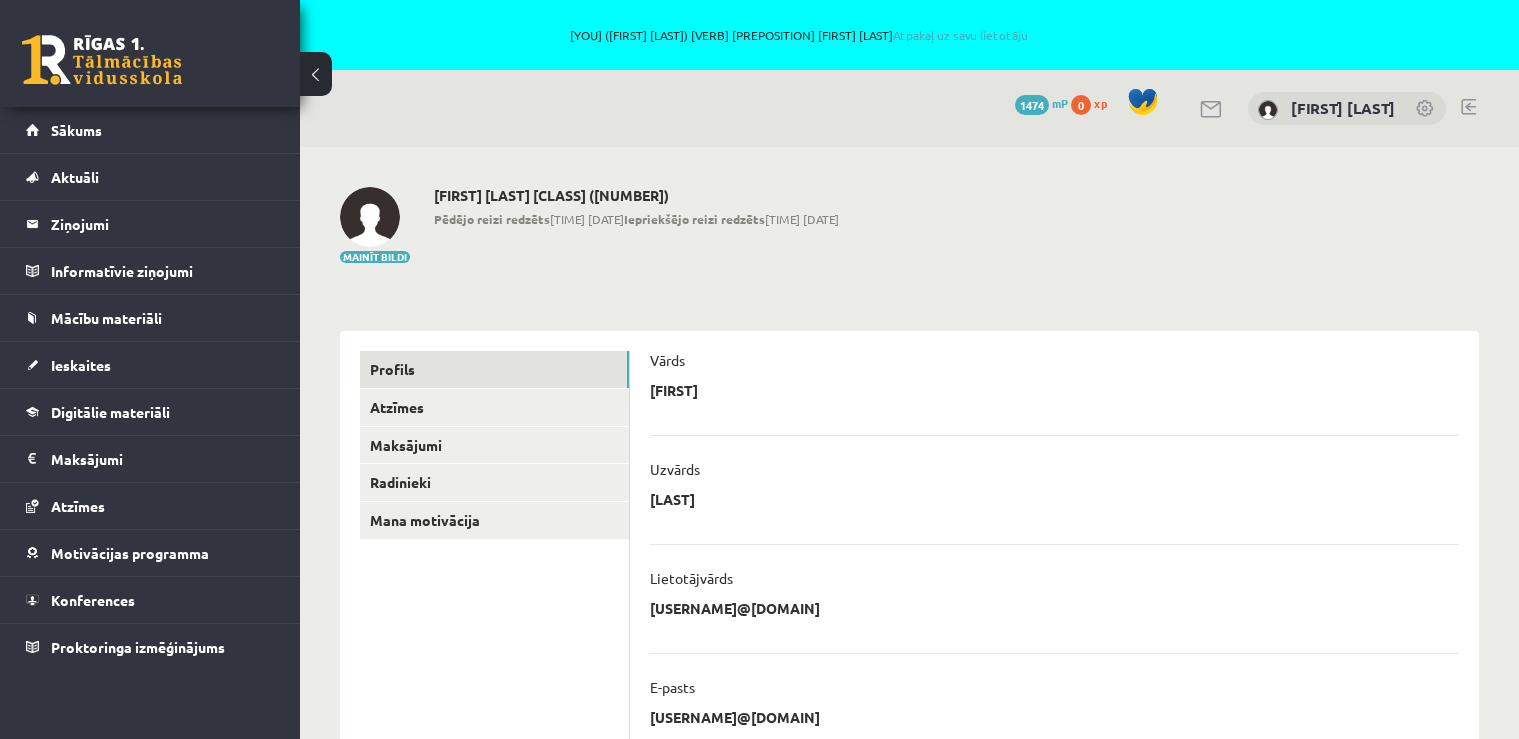 scroll, scrollTop: 0, scrollLeft: 0, axis: both 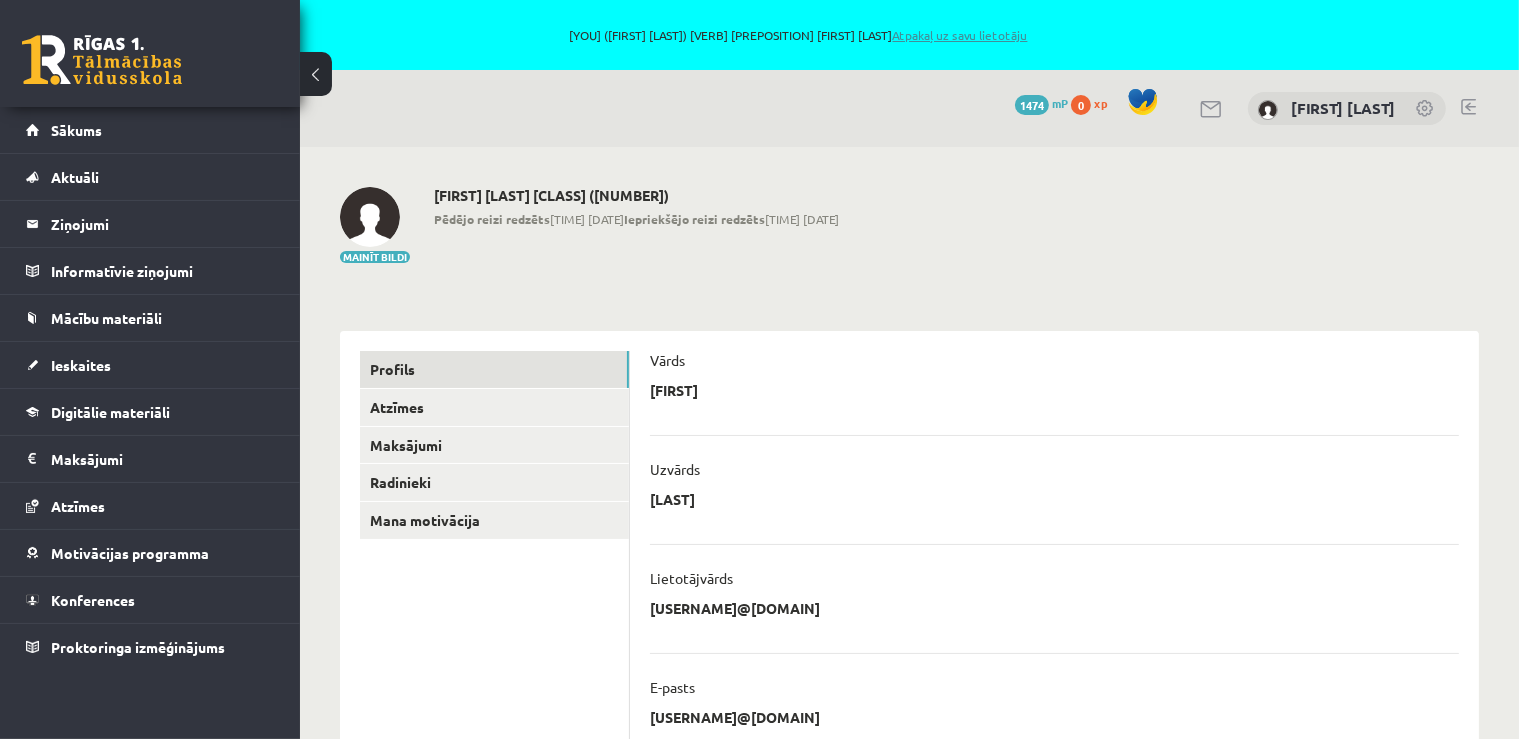 click on "Atpakaļ uz savu lietotāju" at bounding box center [960, 35] 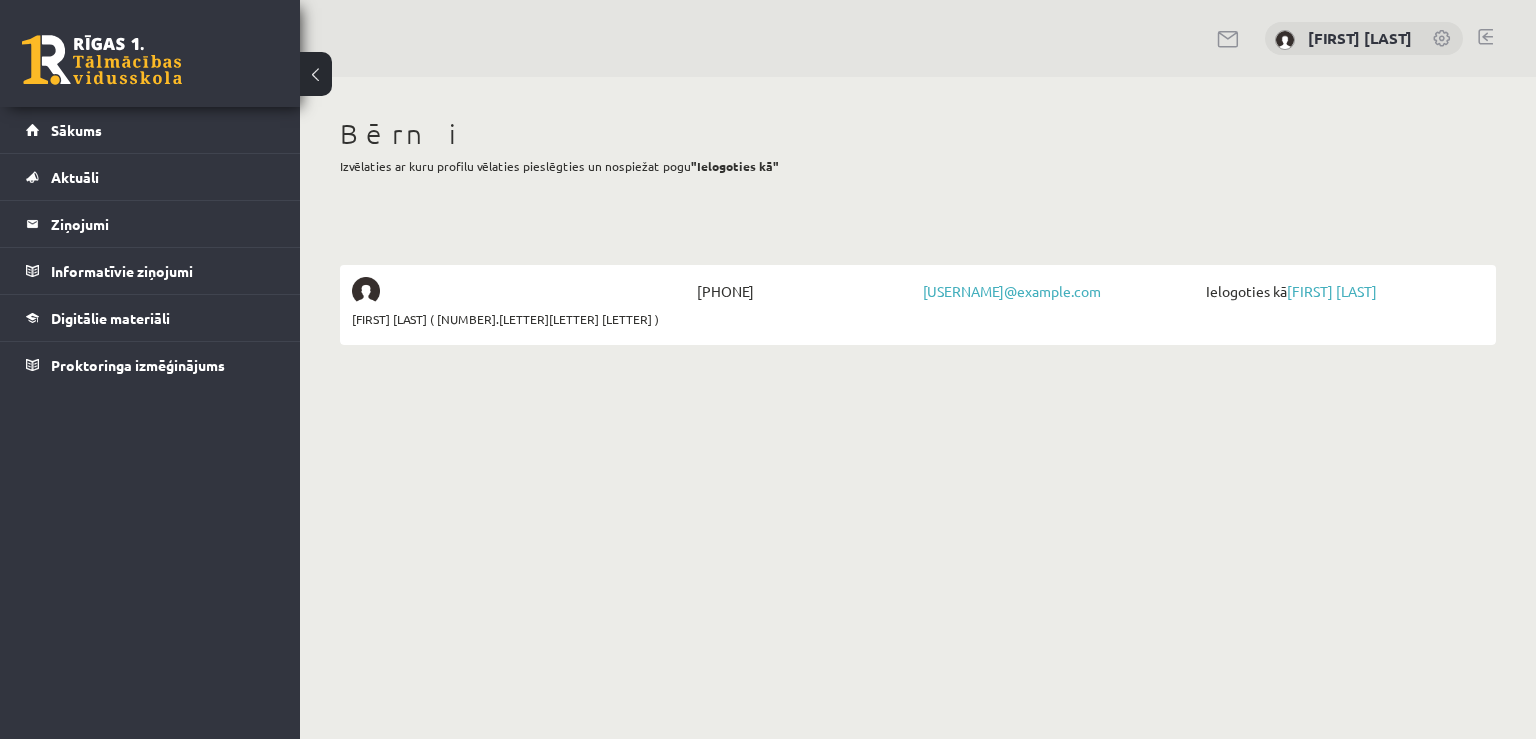 scroll, scrollTop: 0, scrollLeft: 0, axis: both 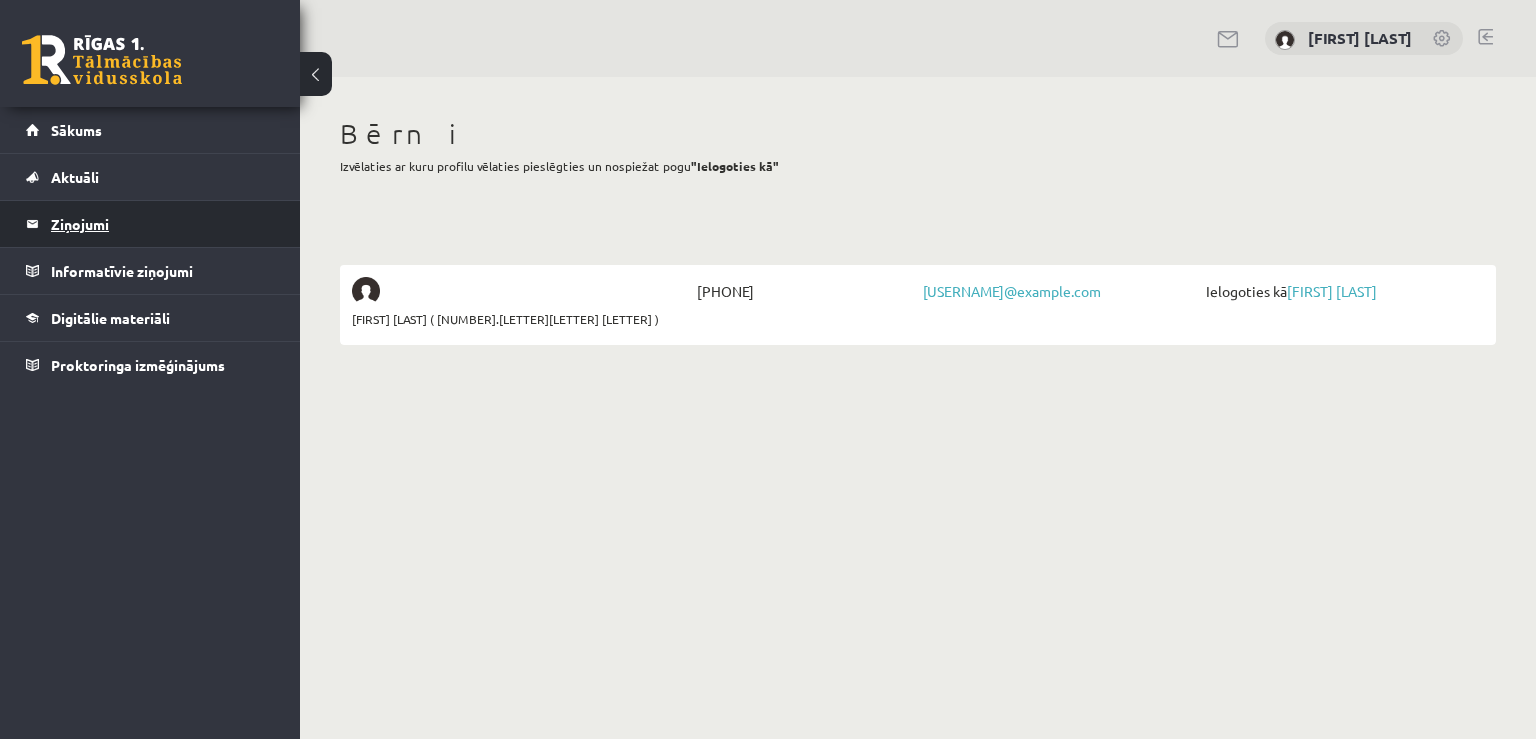 click on "Ziņojumi
0" at bounding box center [163, 224] 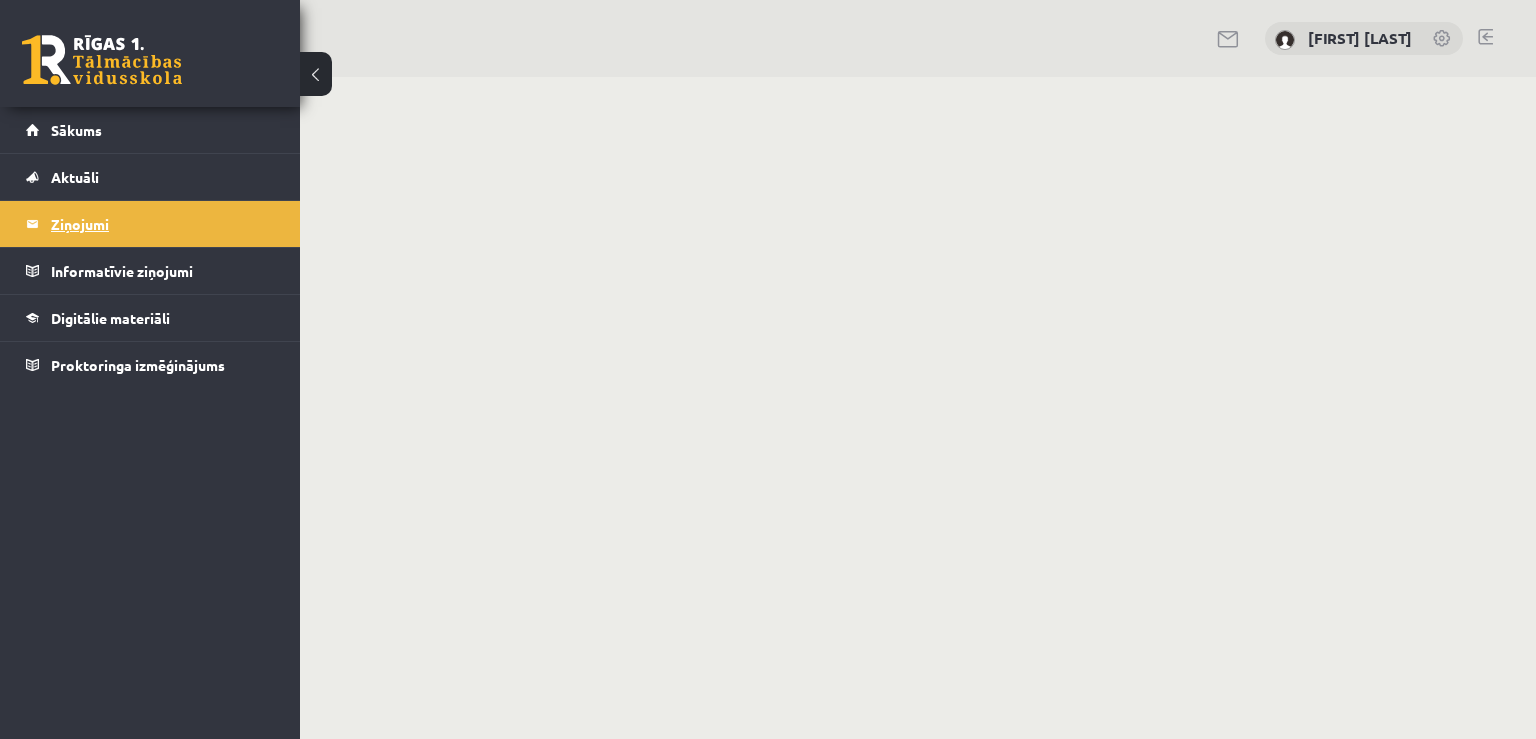 click on "Ziņojumi
0" at bounding box center [163, 224] 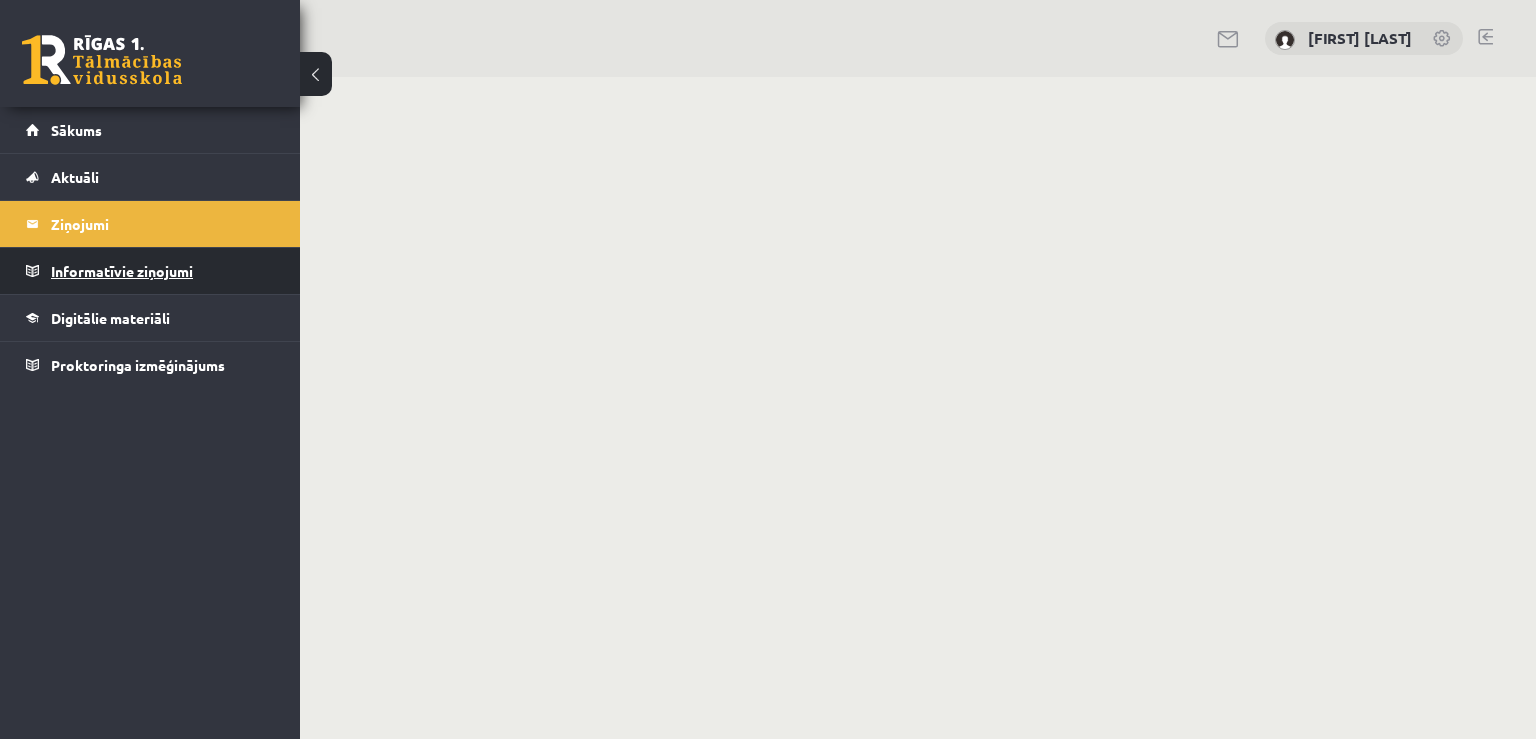 click on "Informatīvie ziņojumi
0" at bounding box center [163, 271] 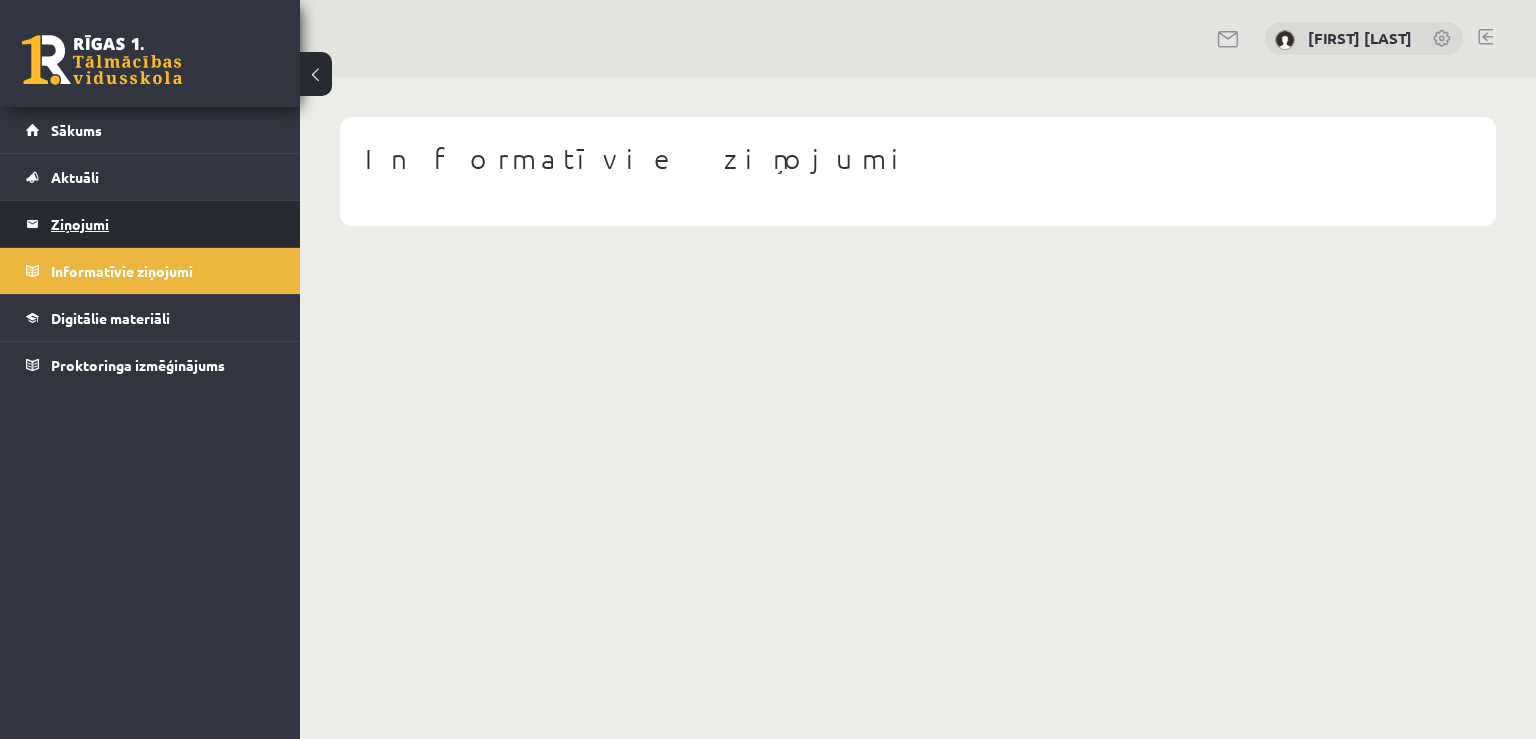 click on "Ziņojumi
0" at bounding box center [163, 224] 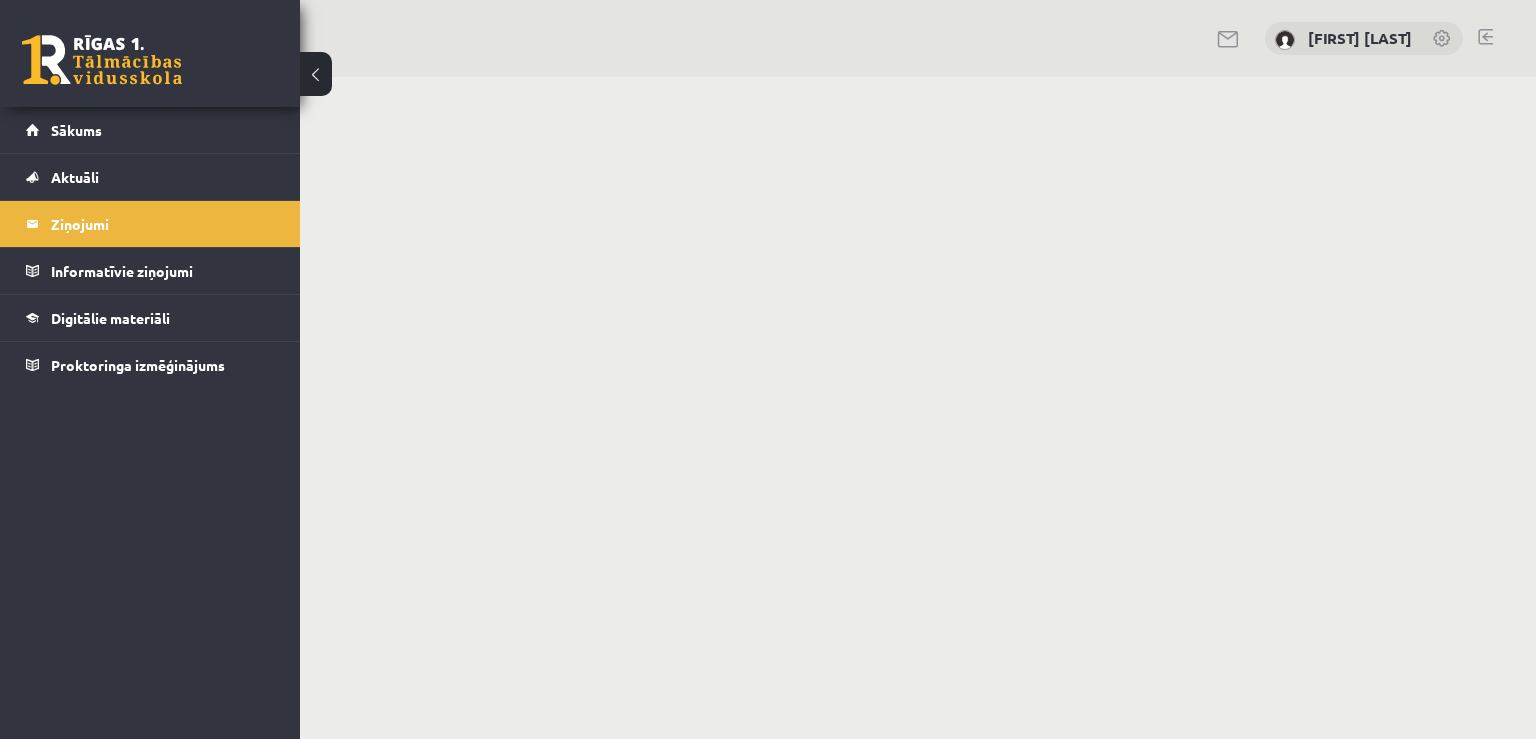 click at bounding box center (1229, 39) 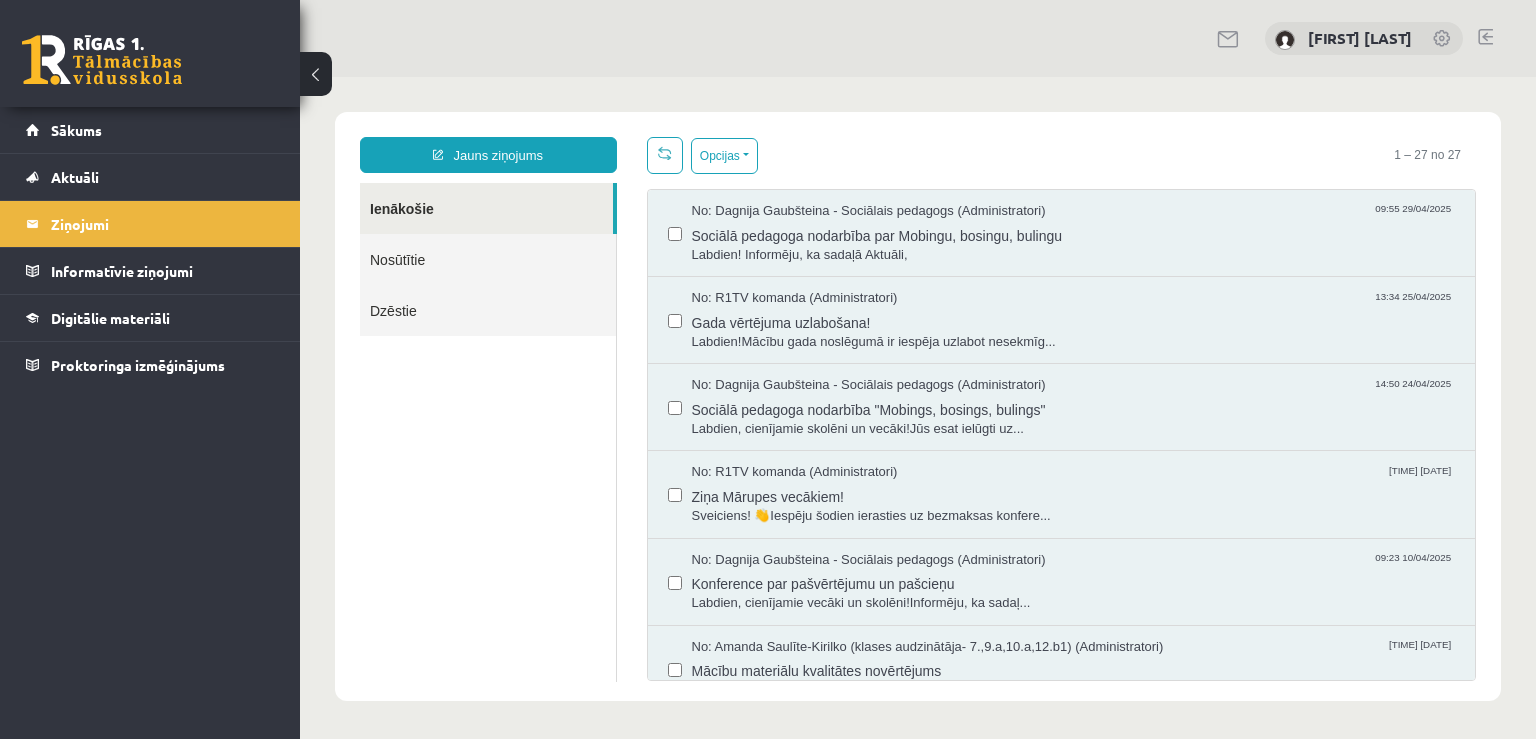 scroll, scrollTop: 0, scrollLeft: 0, axis: both 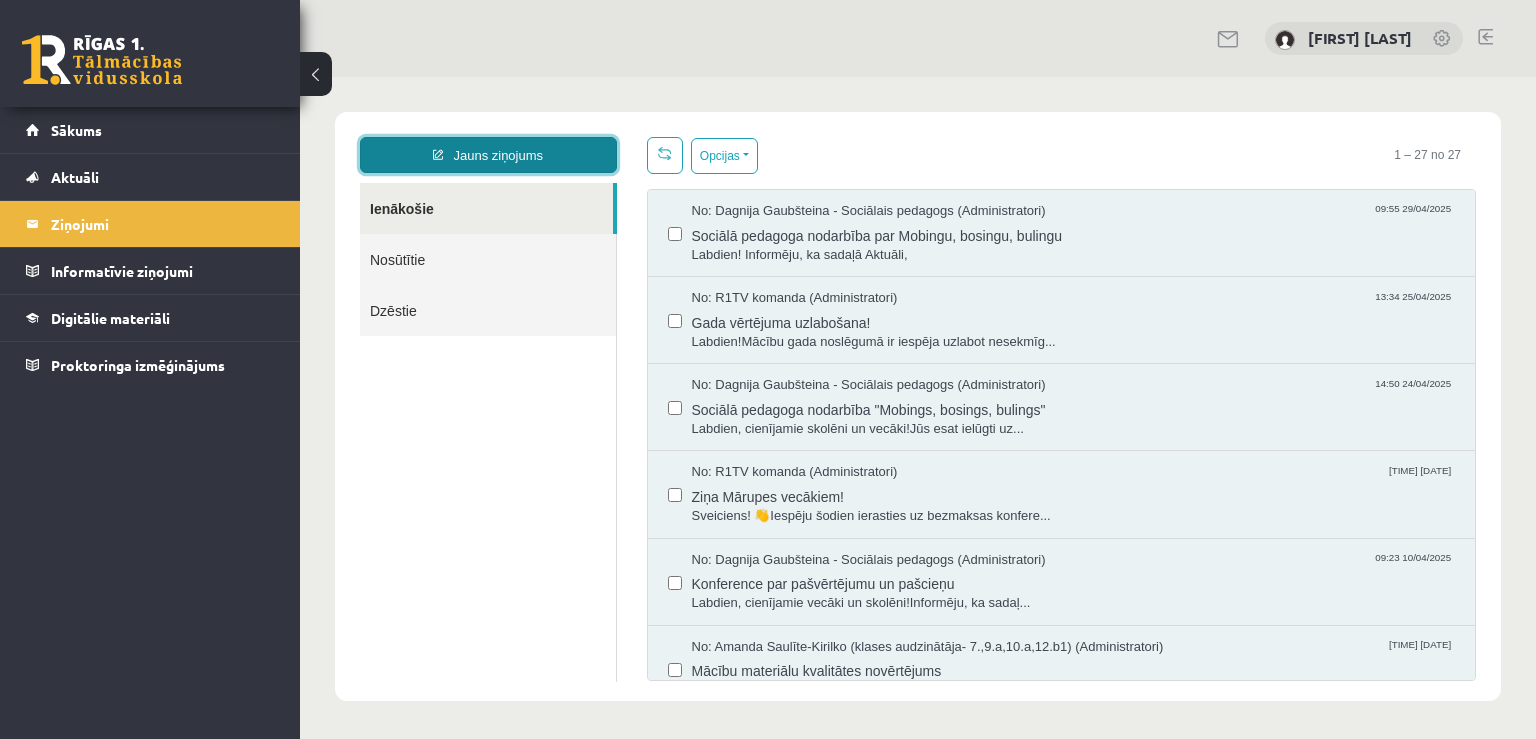 click on "Jauns ziņojums" at bounding box center (488, 155) 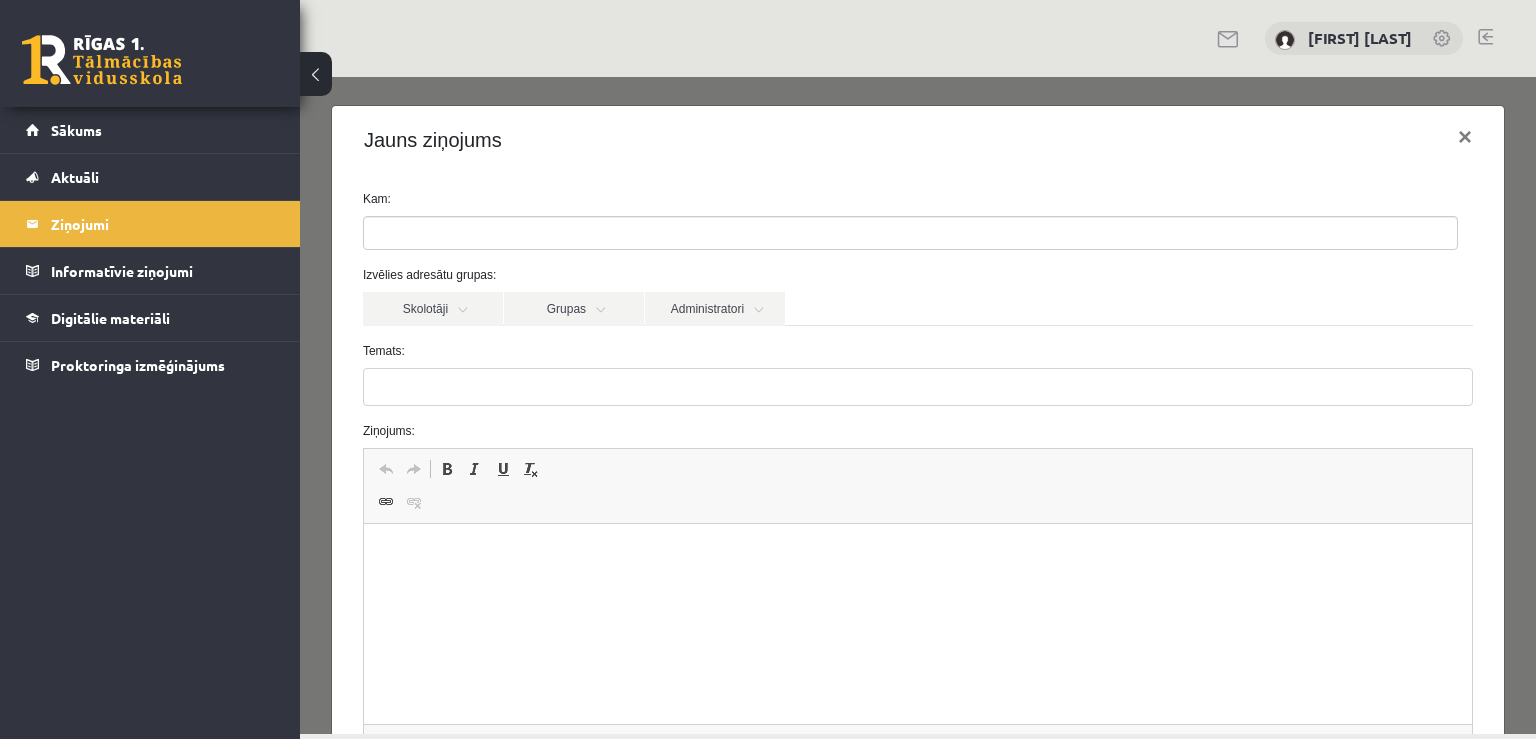 click at bounding box center (910, 233) 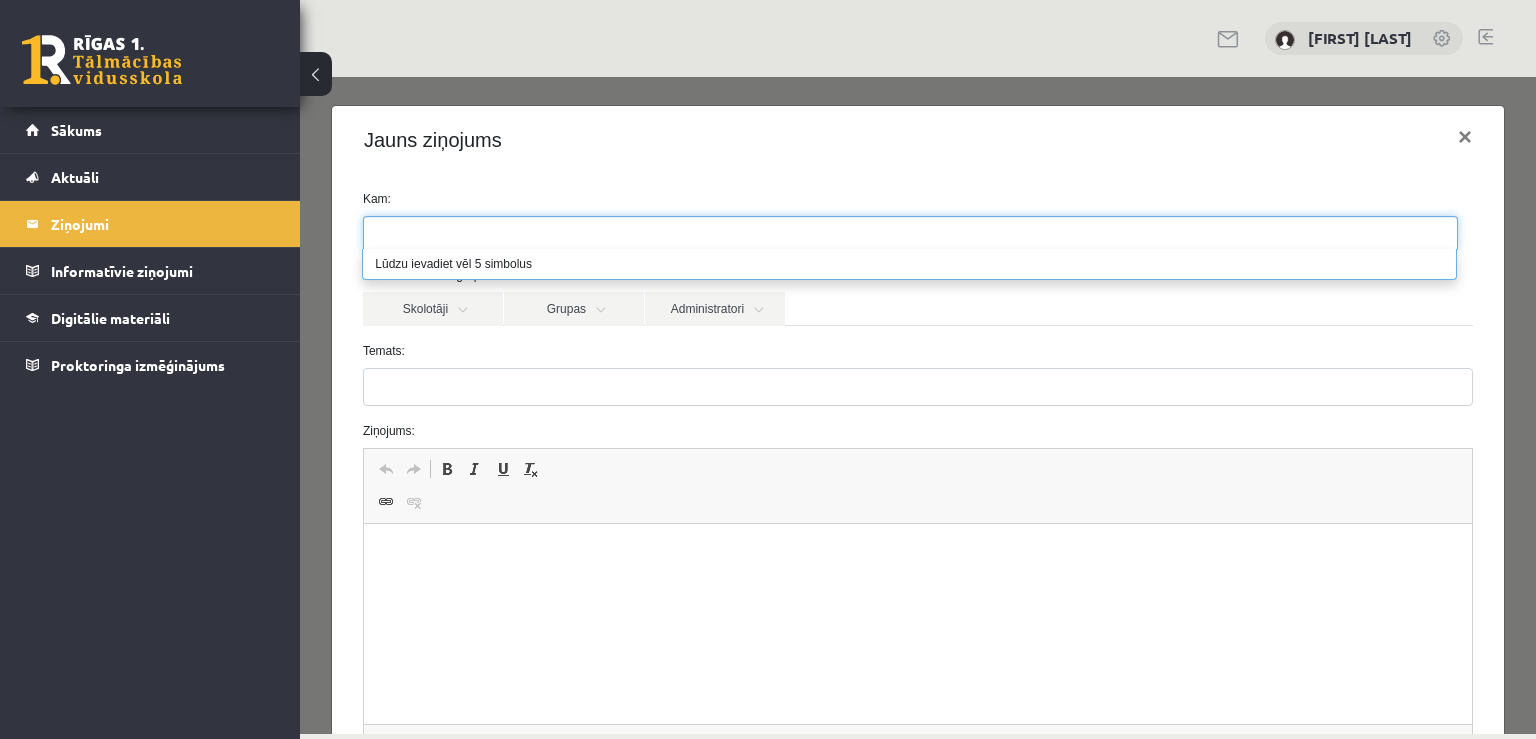click at bounding box center [910, 233] 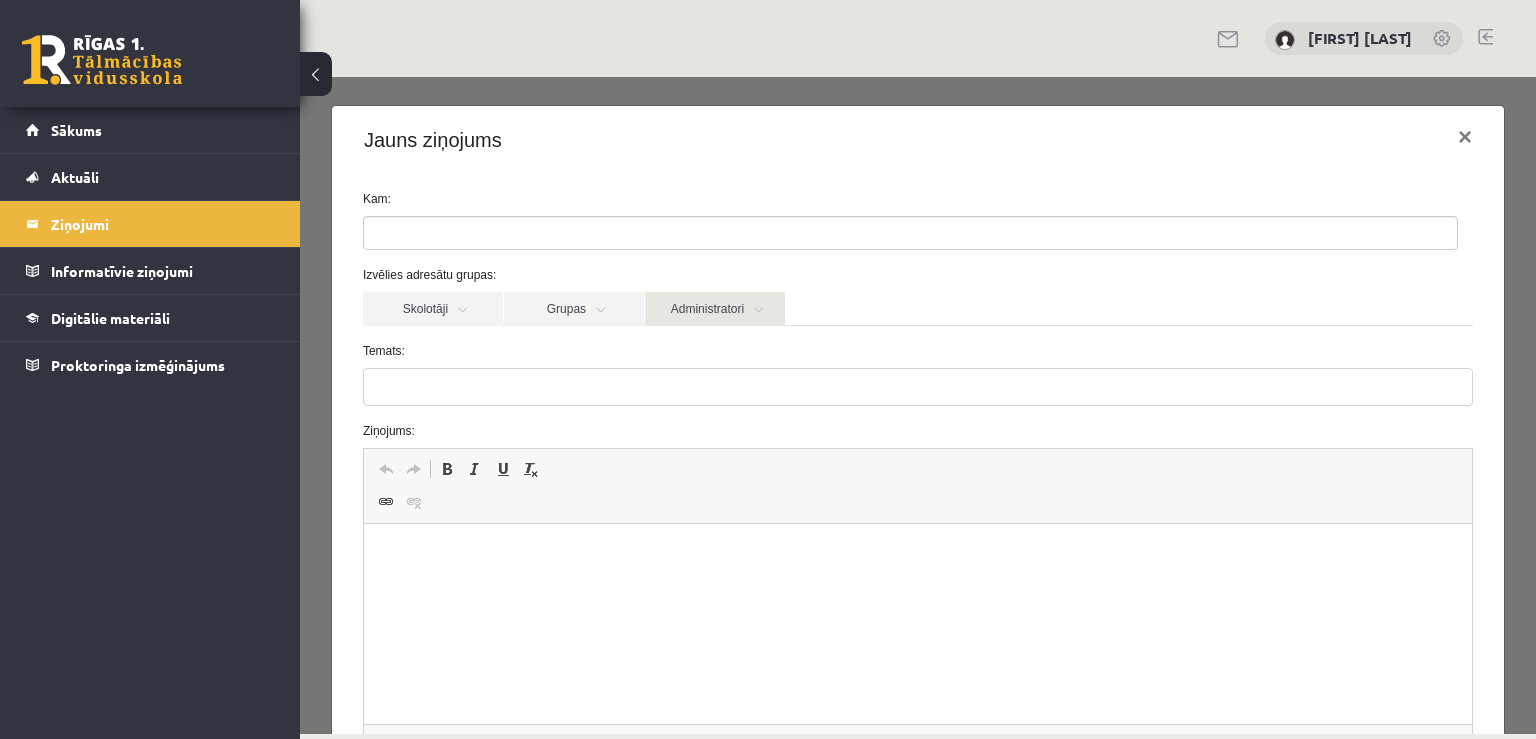 click on "Administratori" at bounding box center (715, 309) 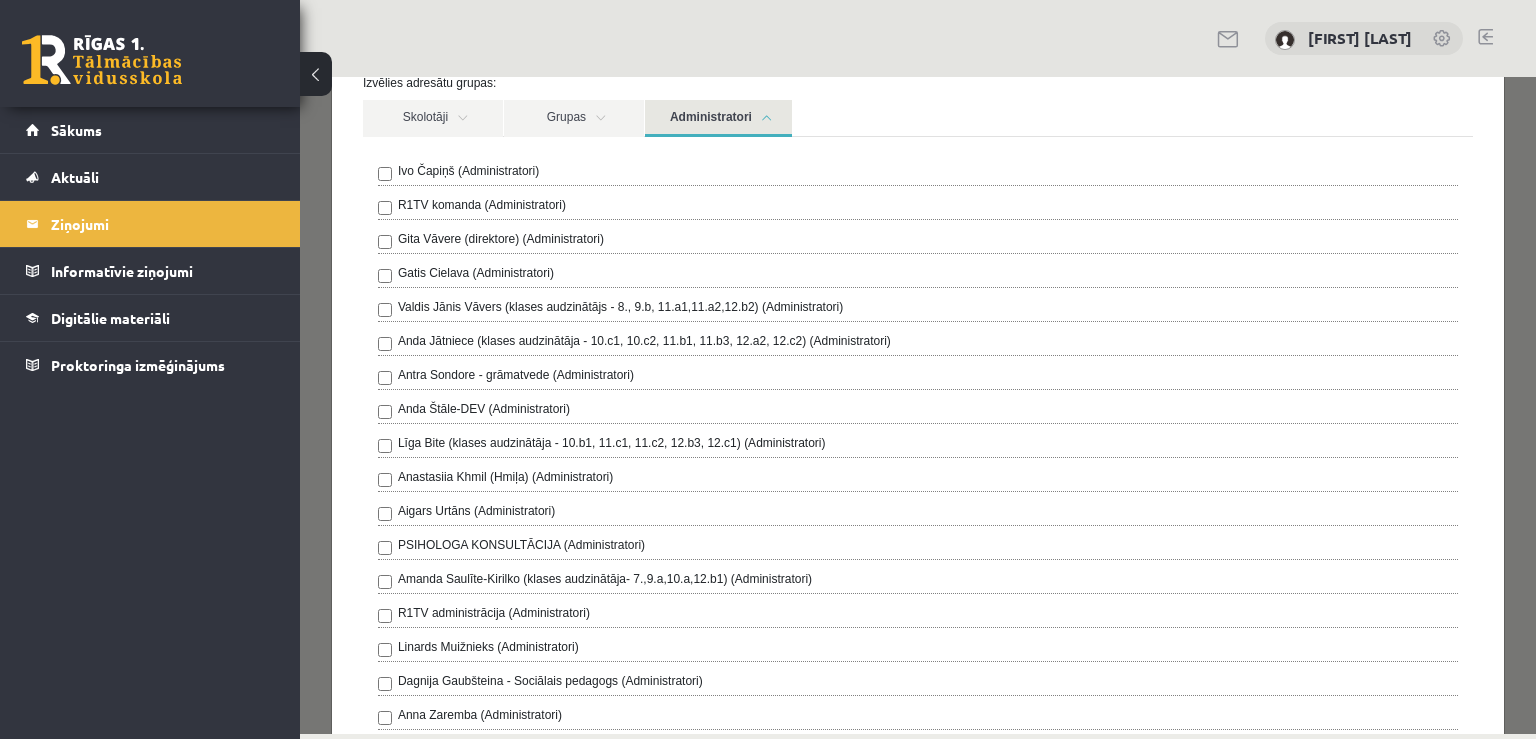 scroll, scrollTop: 288, scrollLeft: 0, axis: vertical 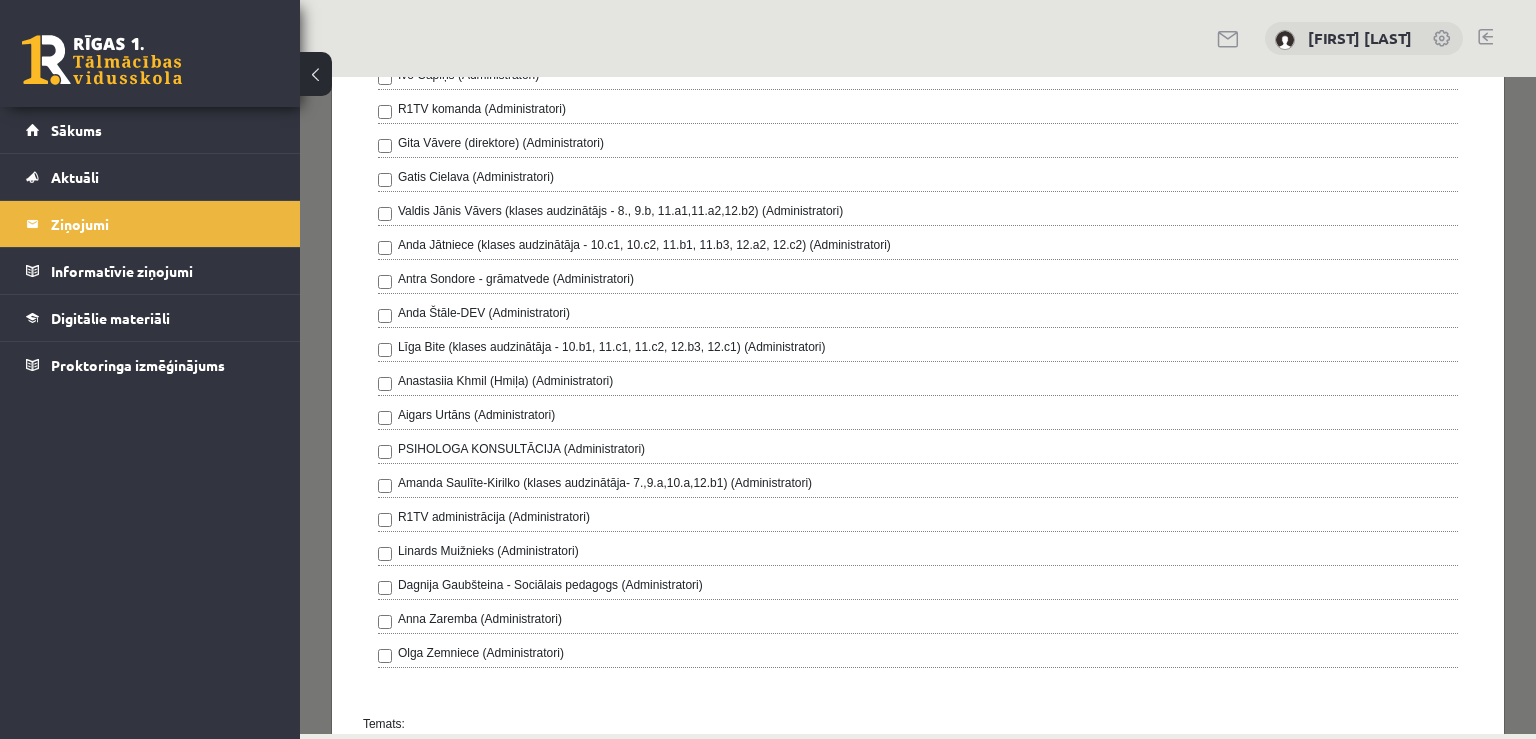 click on "R1TV administrācija (Administratori)" at bounding box center [494, 517] 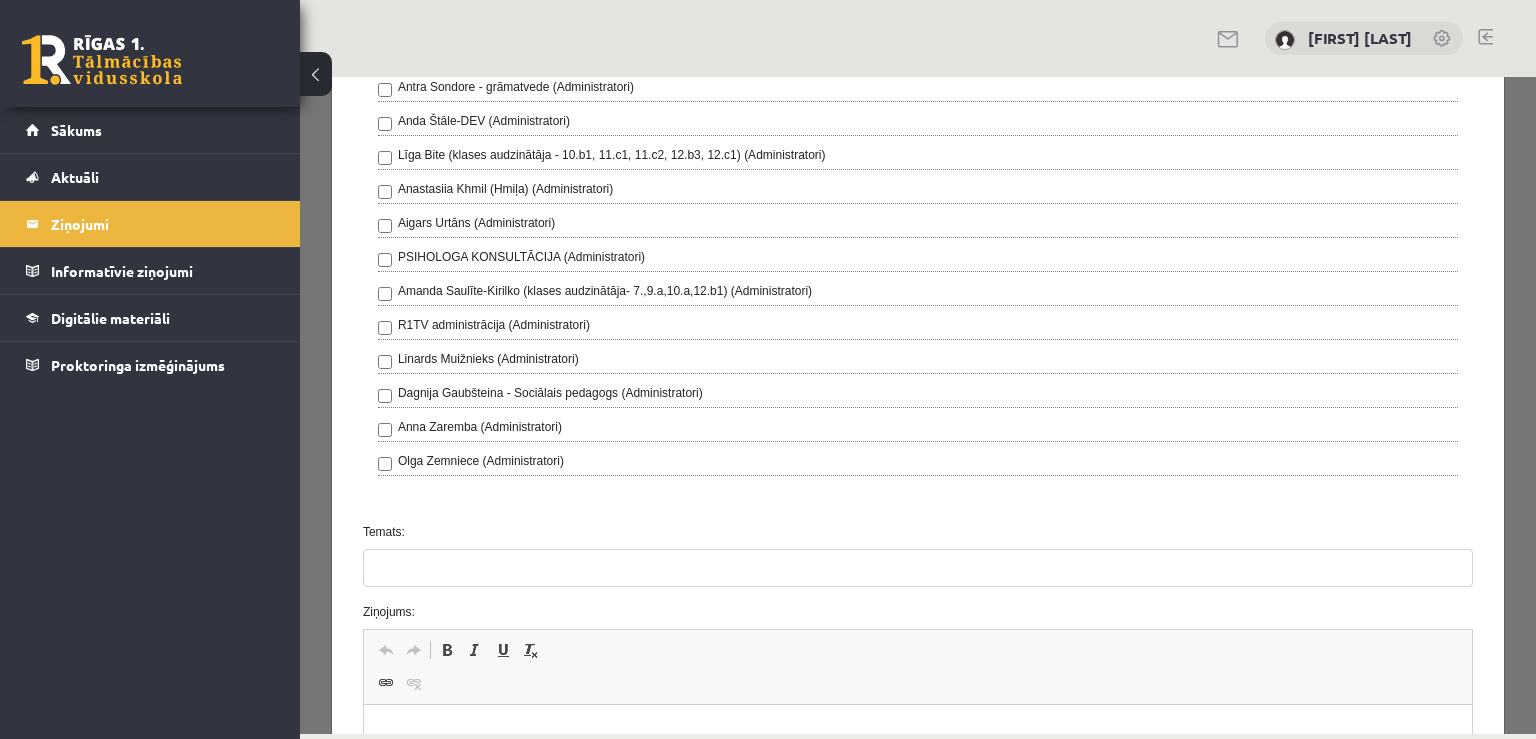 scroll, scrollTop: 576, scrollLeft: 0, axis: vertical 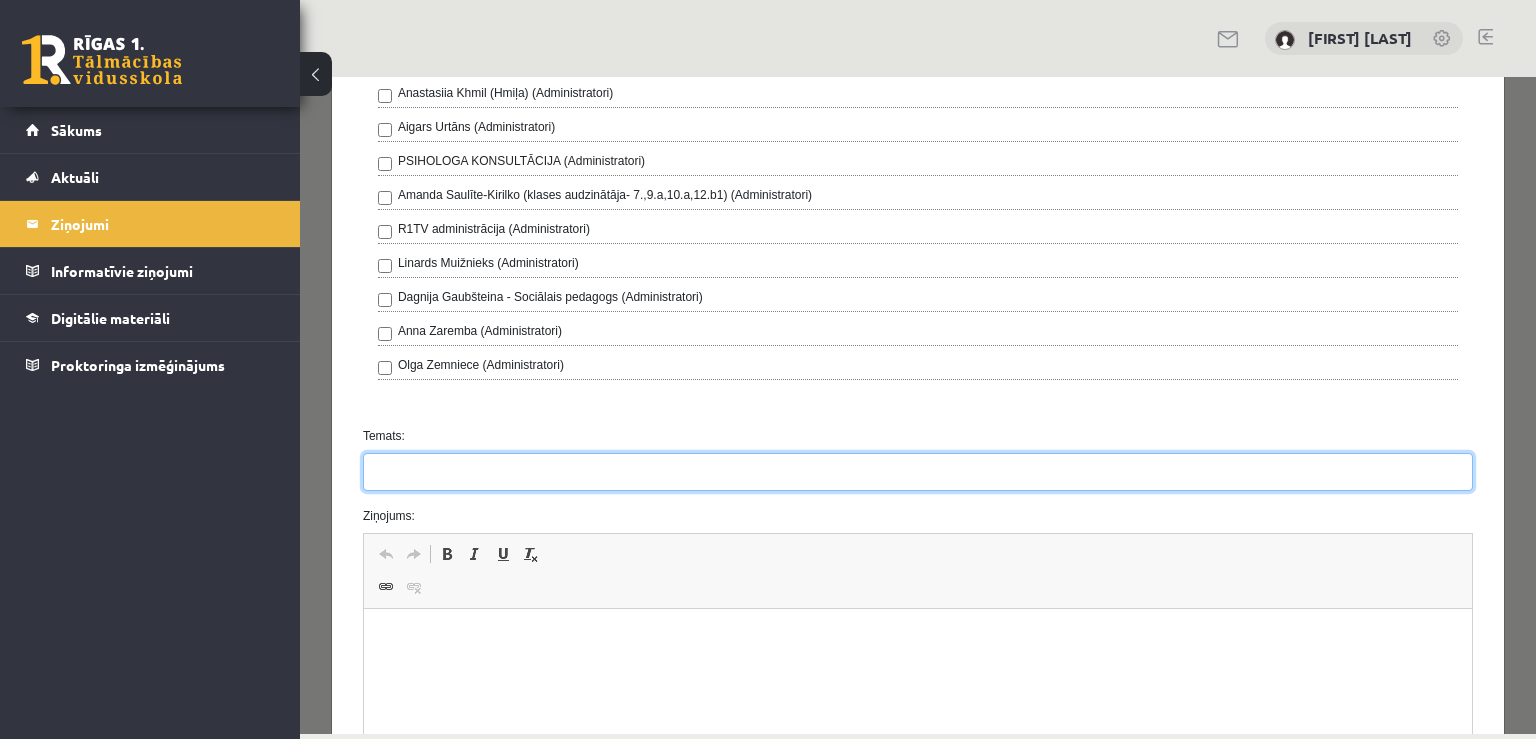 click on "Temats:" at bounding box center [918, 472] 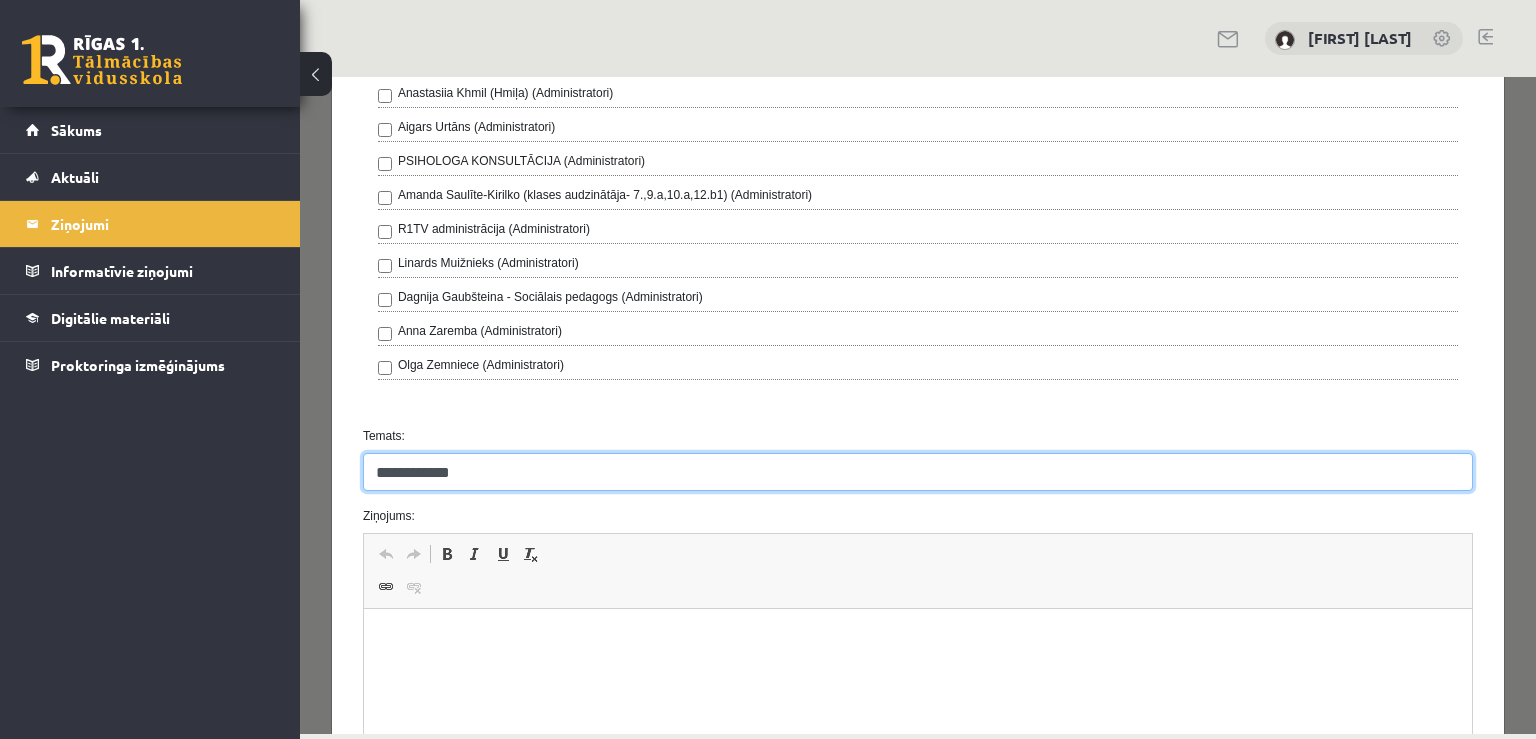 type on "**********" 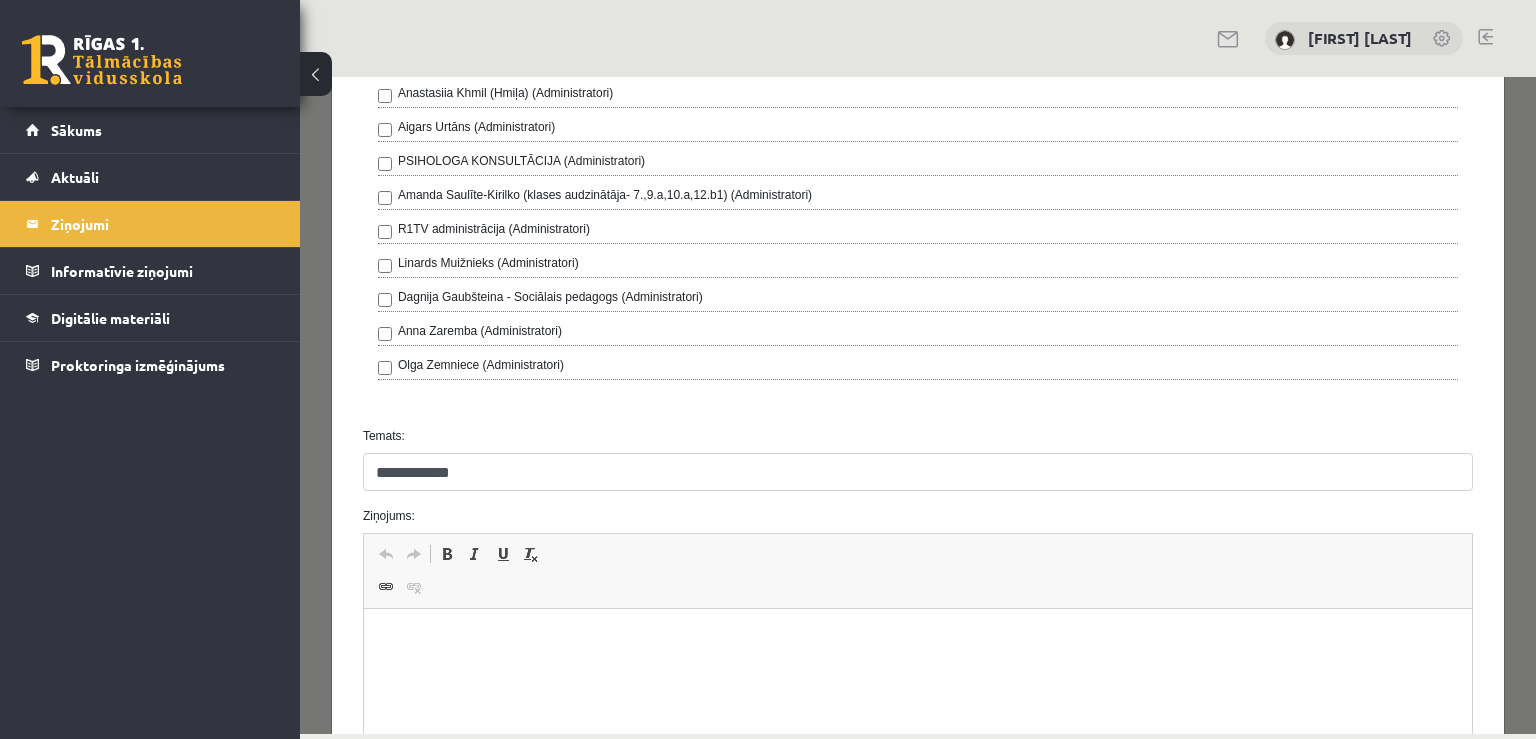 click at bounding box center [917, 639] 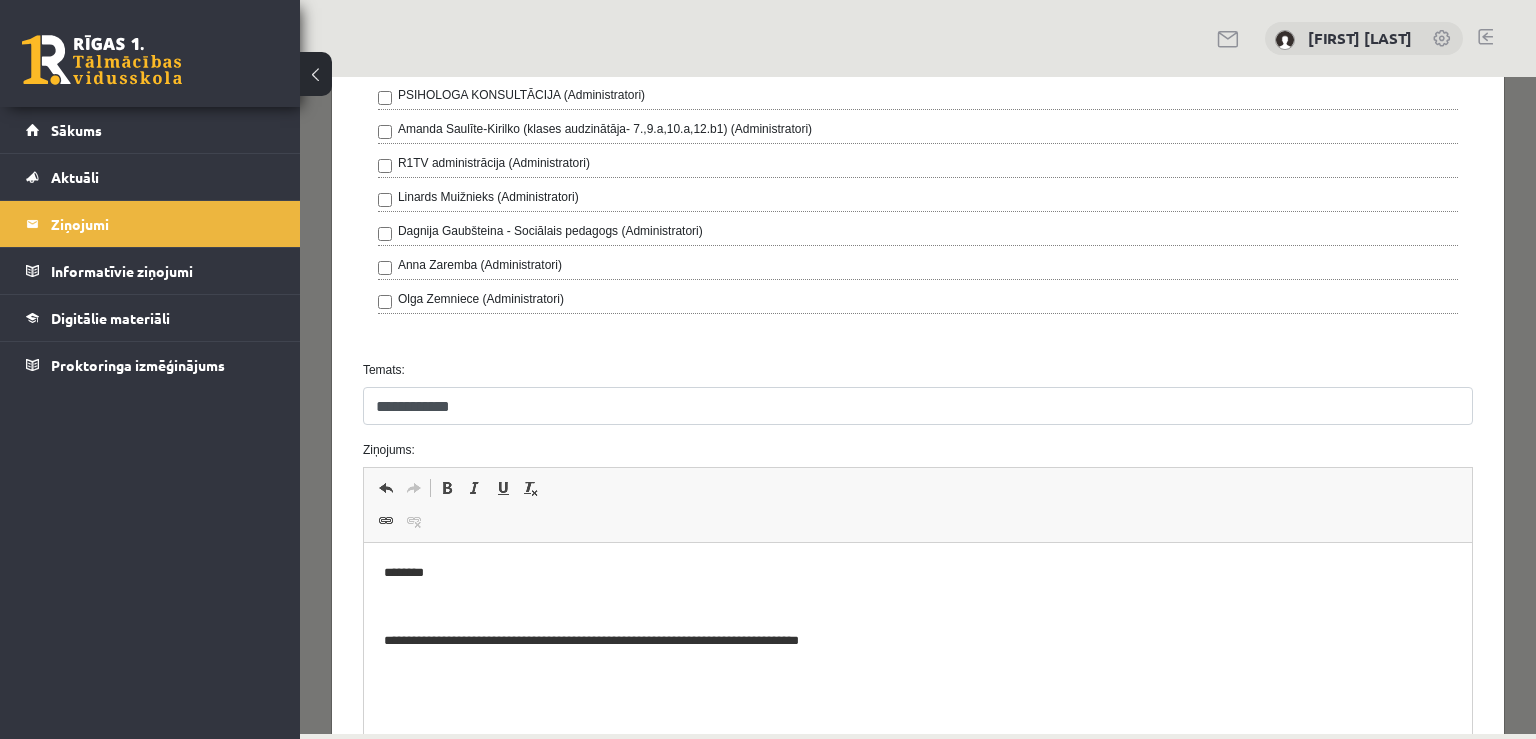 scroll, scrollTop: 672, scrollLeft: 0, axis: vertical 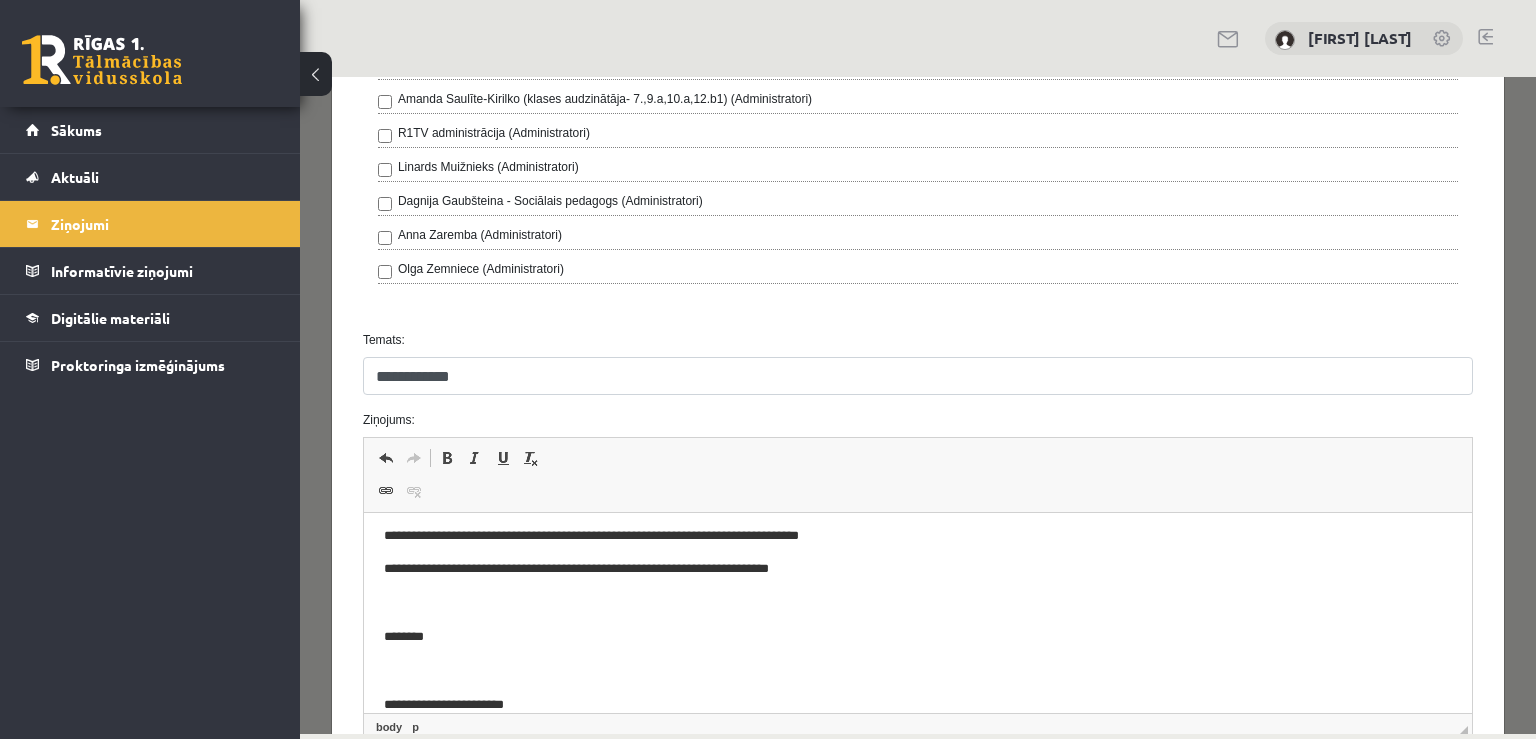 click on "**********" at bounding box center (901, 705) 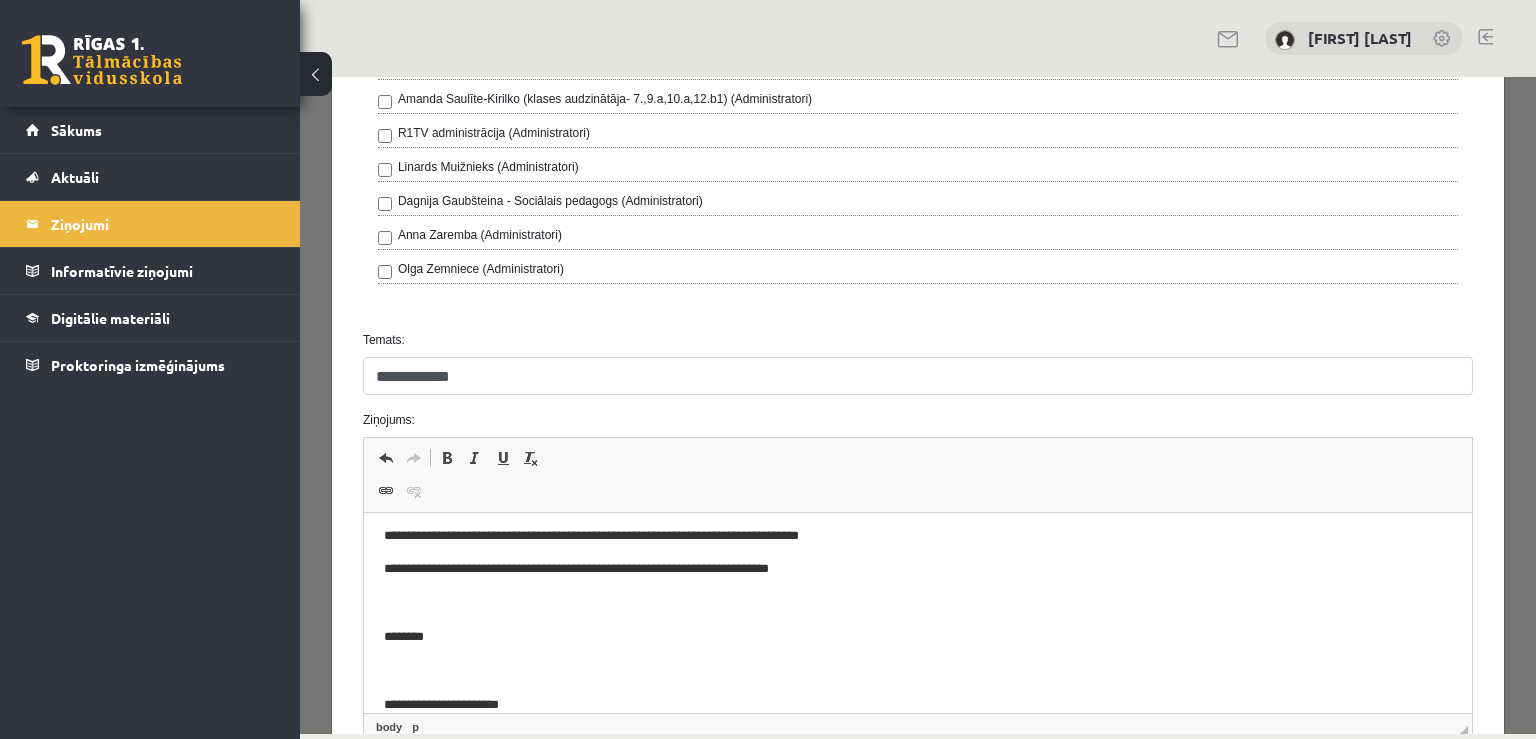 scroll, scrollTop: 0, scrollLeft: 0, axis: both 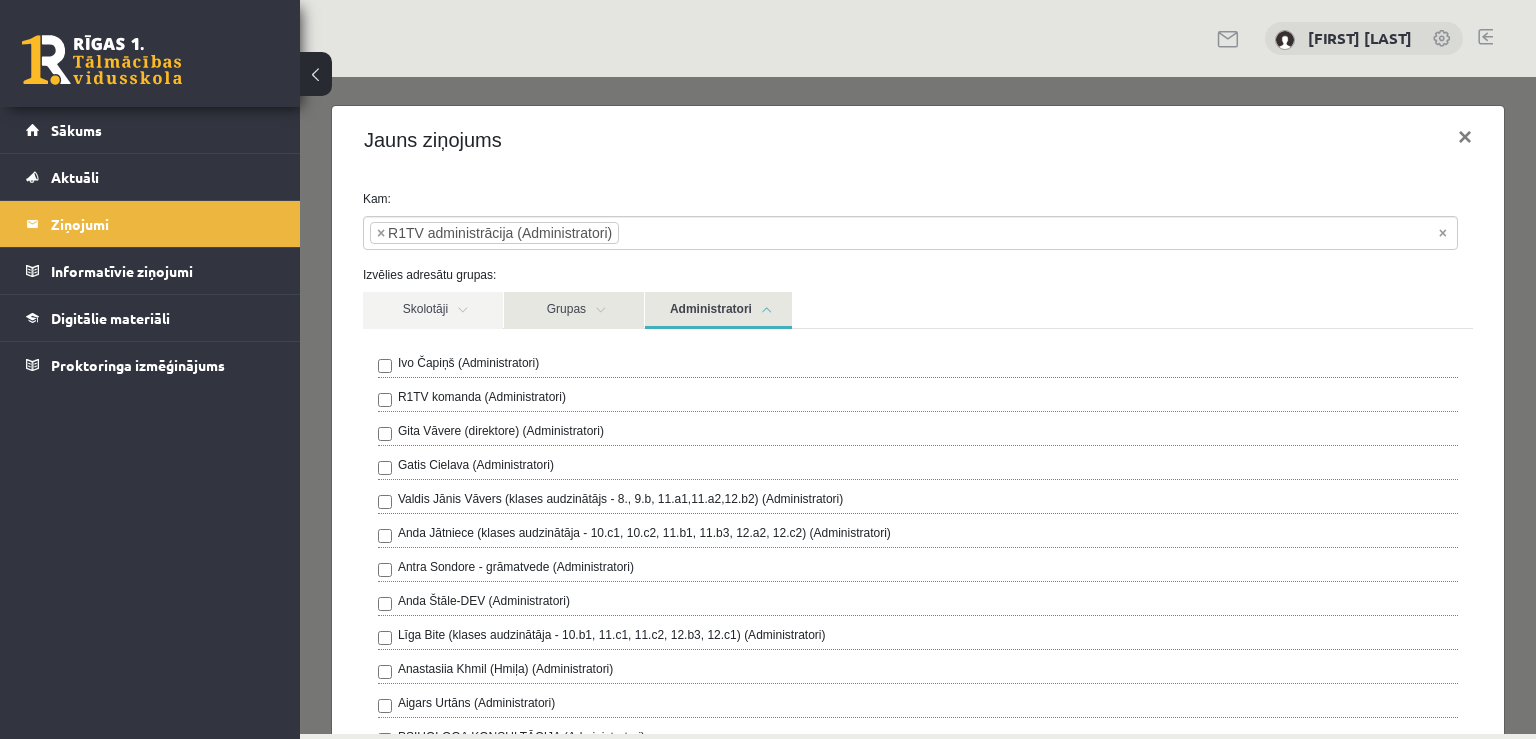 click on "Grupas" at bounding box center [574, 310] 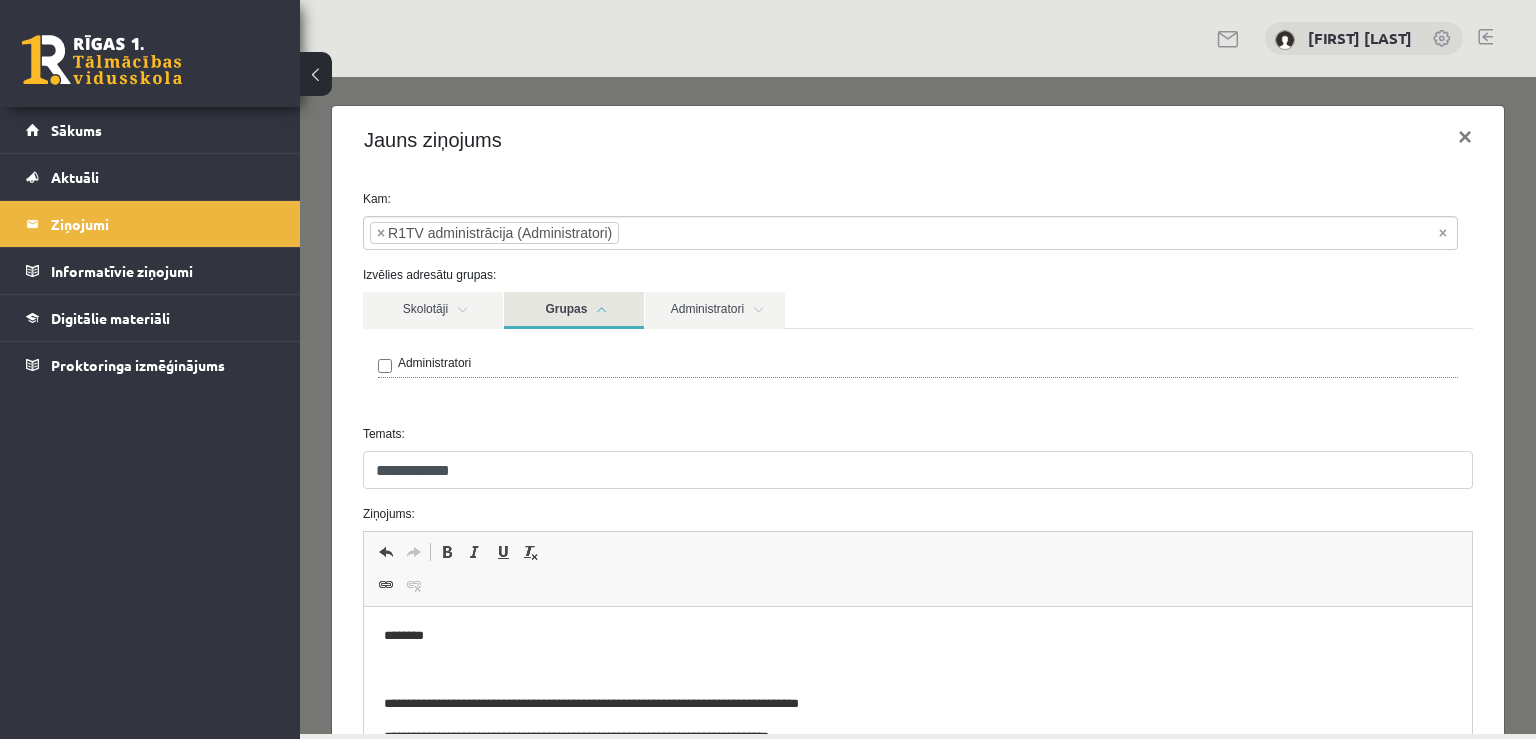 click on "Grupas" at bounding box center [574, 310] 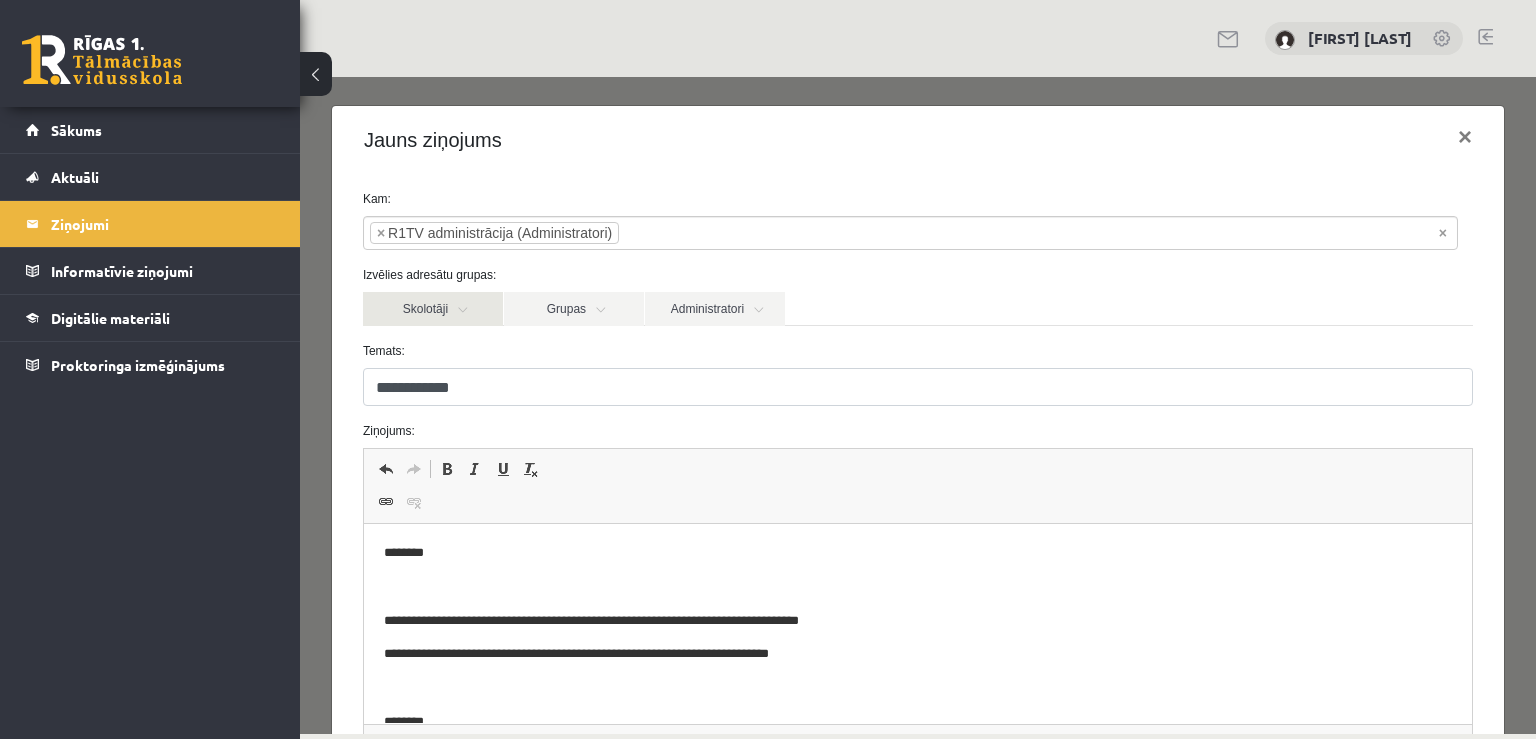 click on "Skolotāji" at bounding box center (433, 309) 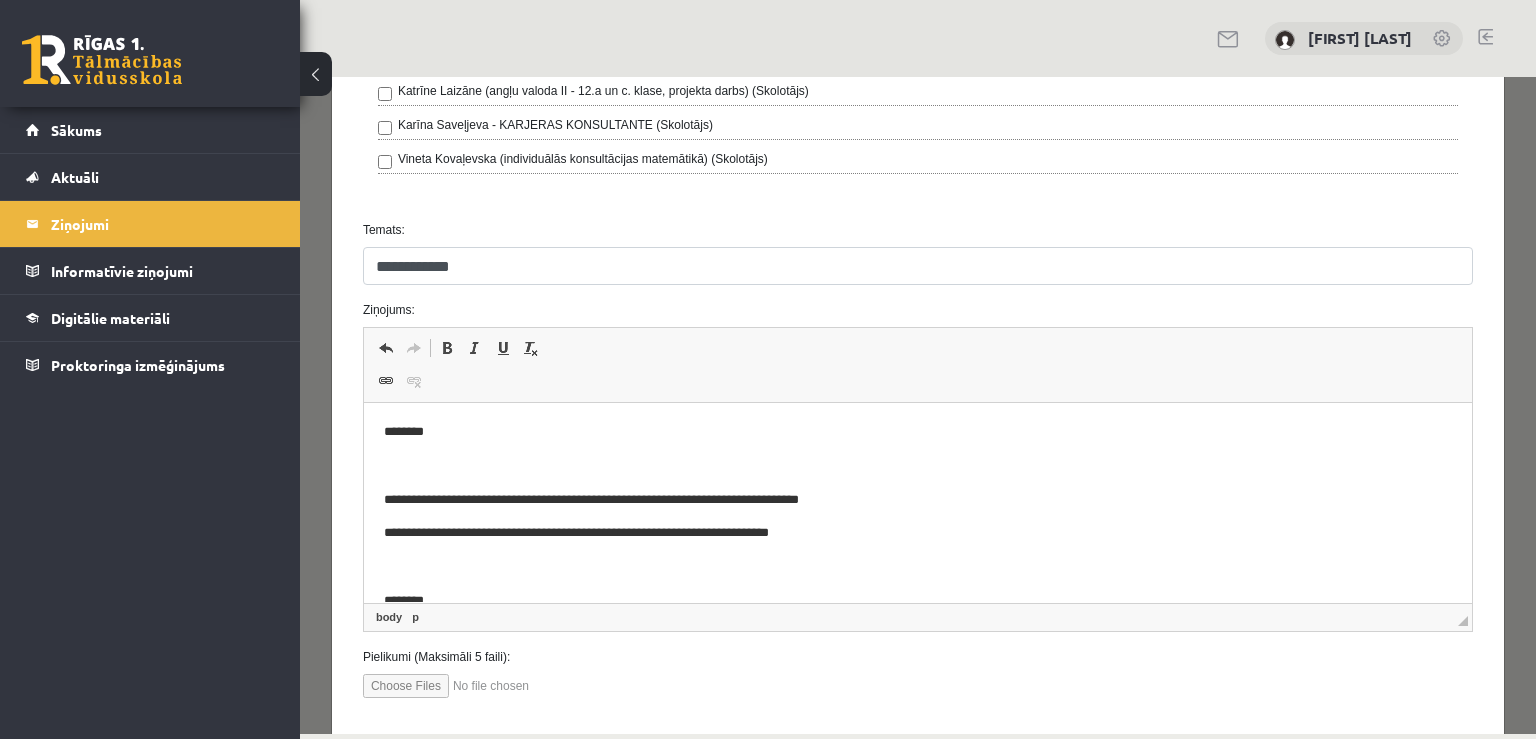 scroll, scrollTop: 1440, scrollLeft: 0, axis: vertical 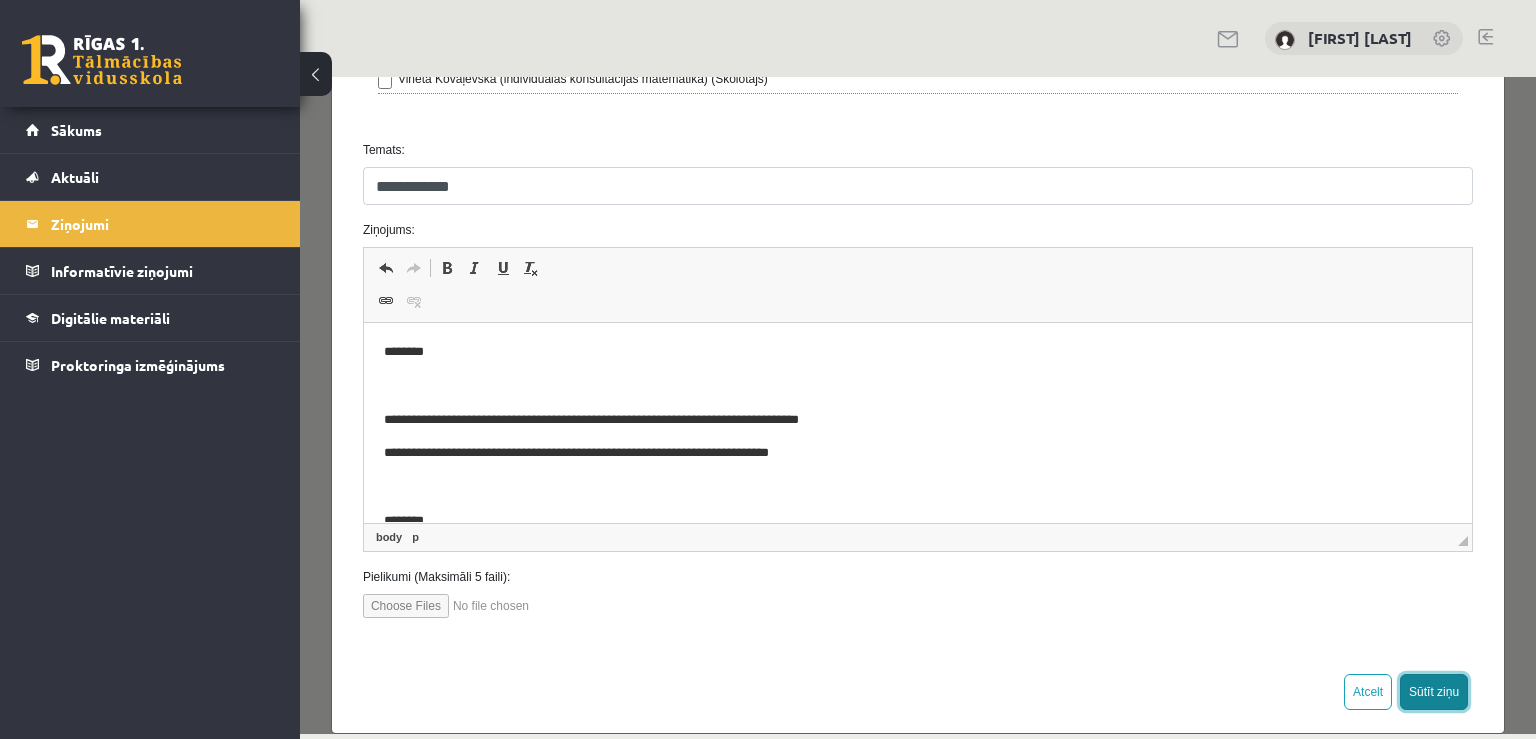 click on "Sūtīt ziņu" at bounding box center (1434, 692) 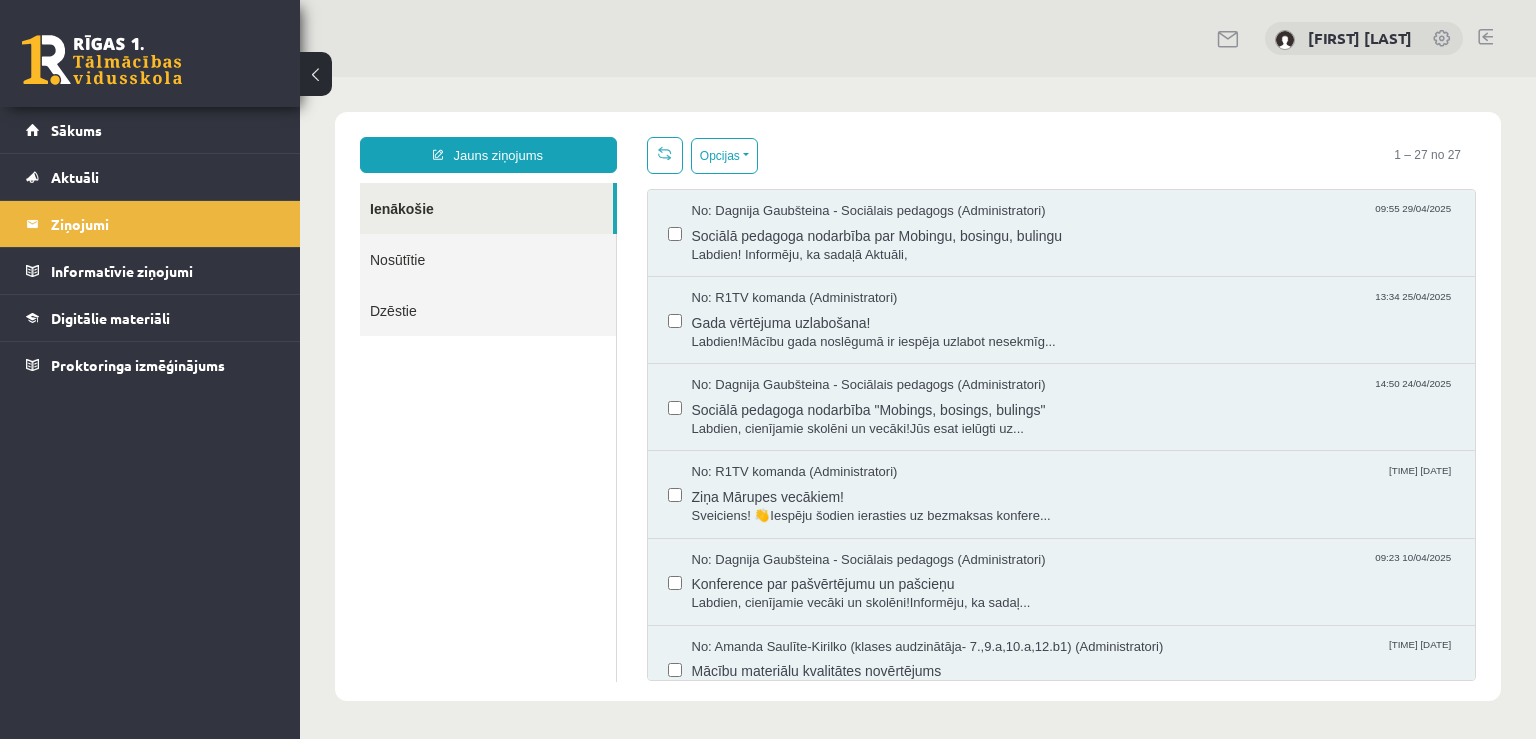 scroll, scrollTop: 0, scrollLeft: 0, axis: both 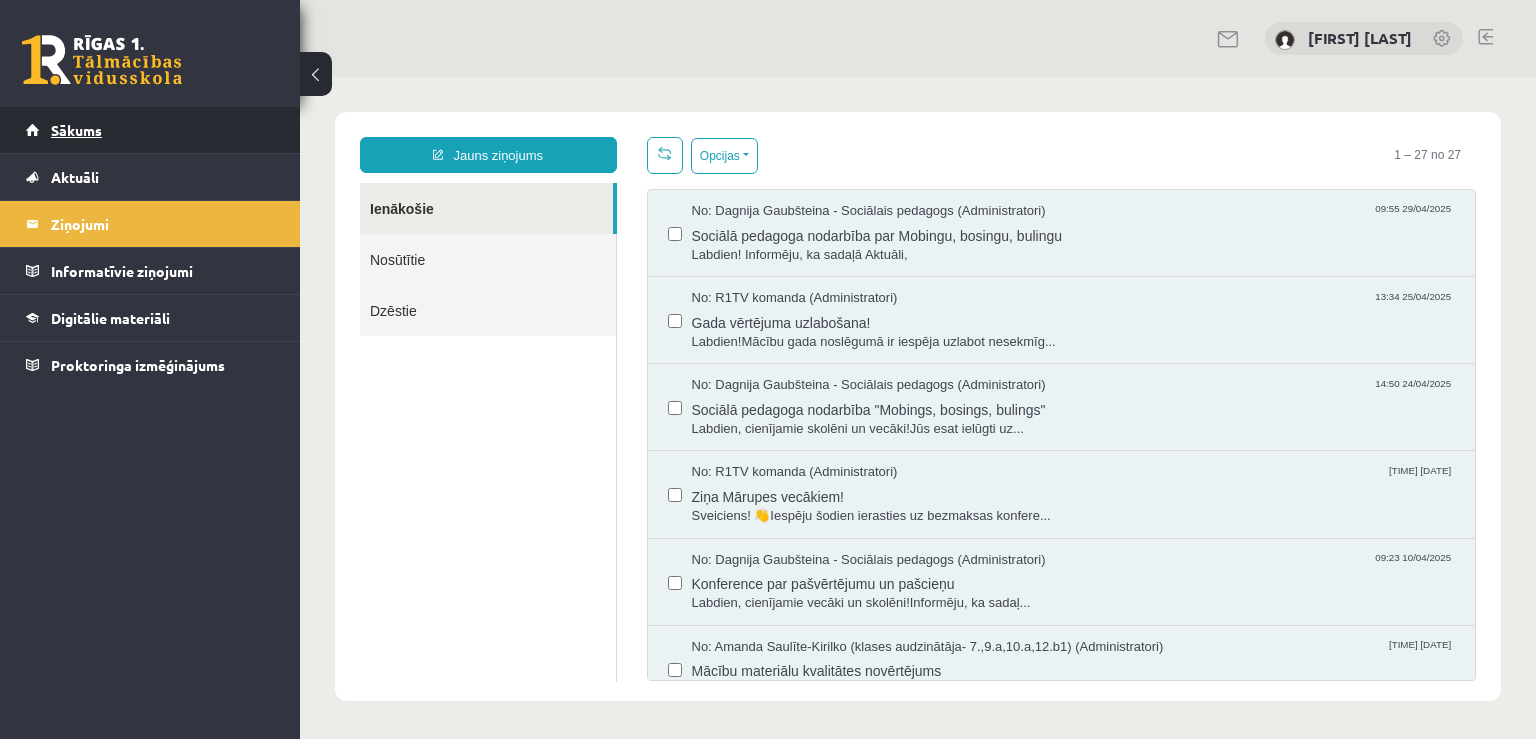 click on "Sākums" at bounding box center [76, 130] 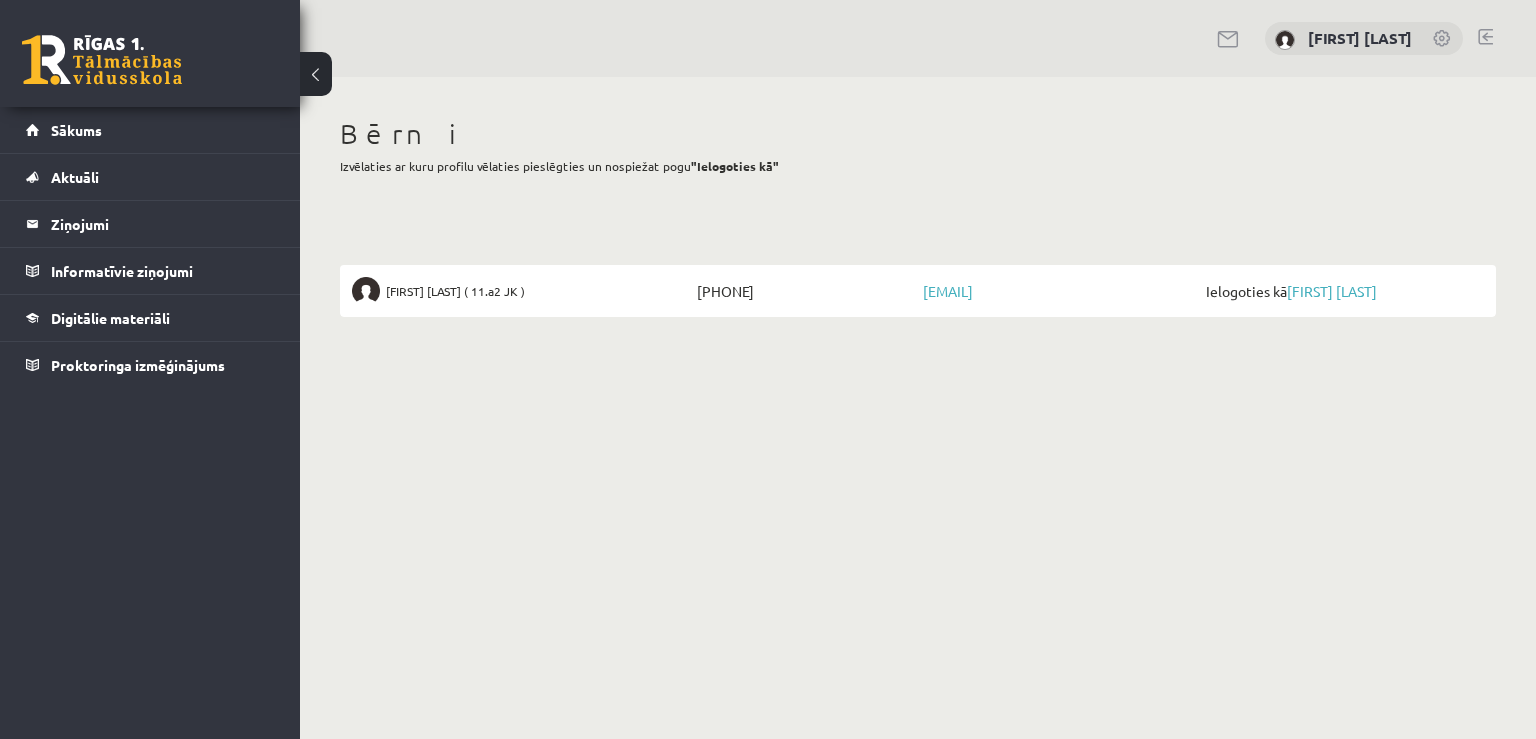 scroll, scrollTop: 0, scrollLeft: 0, axis: both 